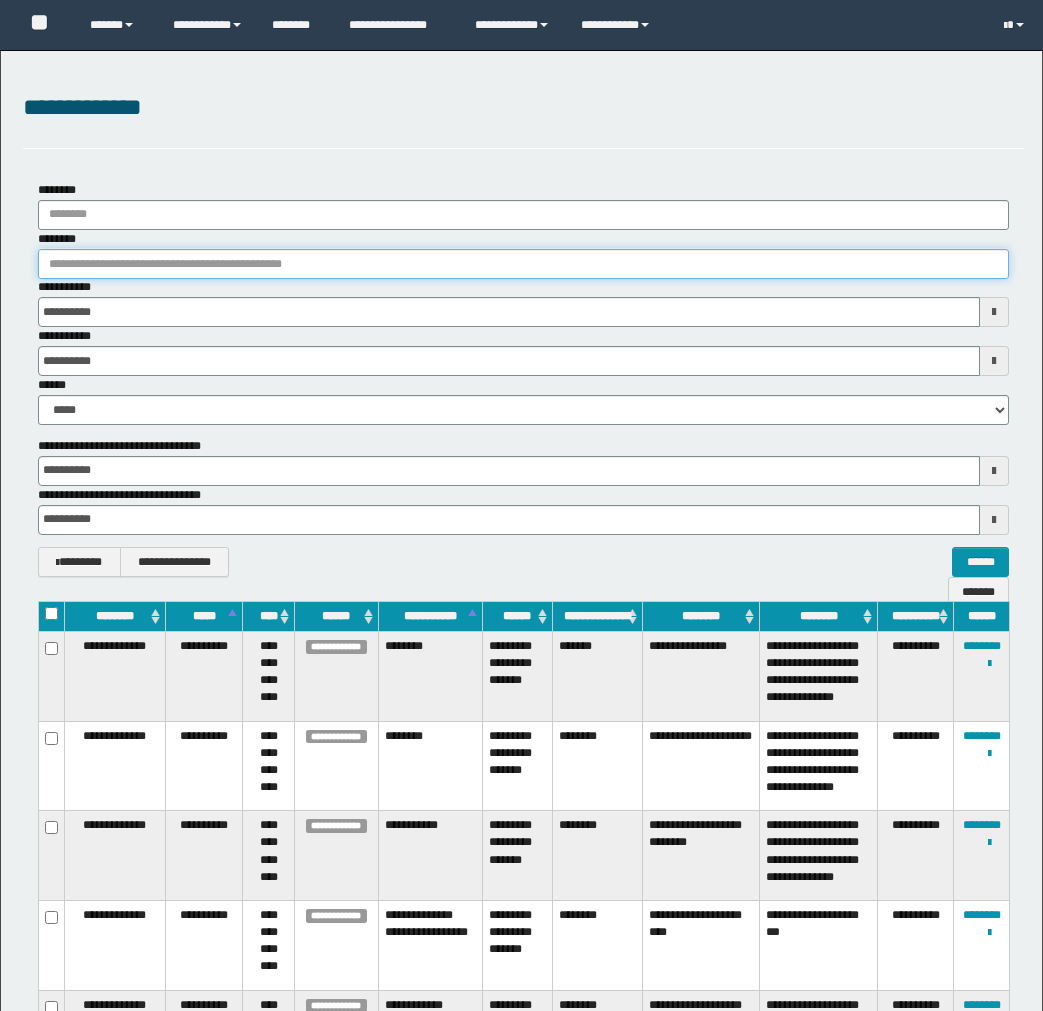 scroll, scrollTop: 0, scrollLeft: 0, axis: both 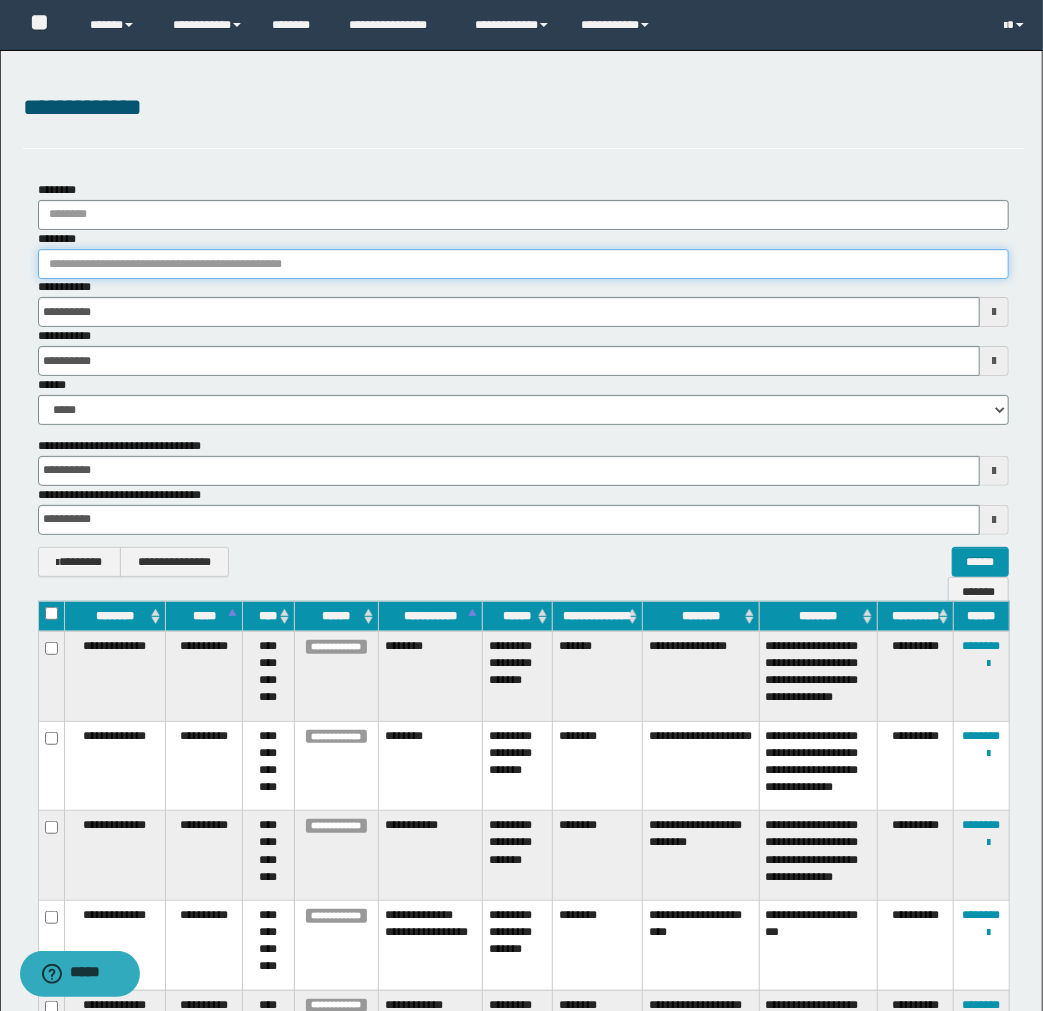 click on "********" at bounding box center [524, 264] 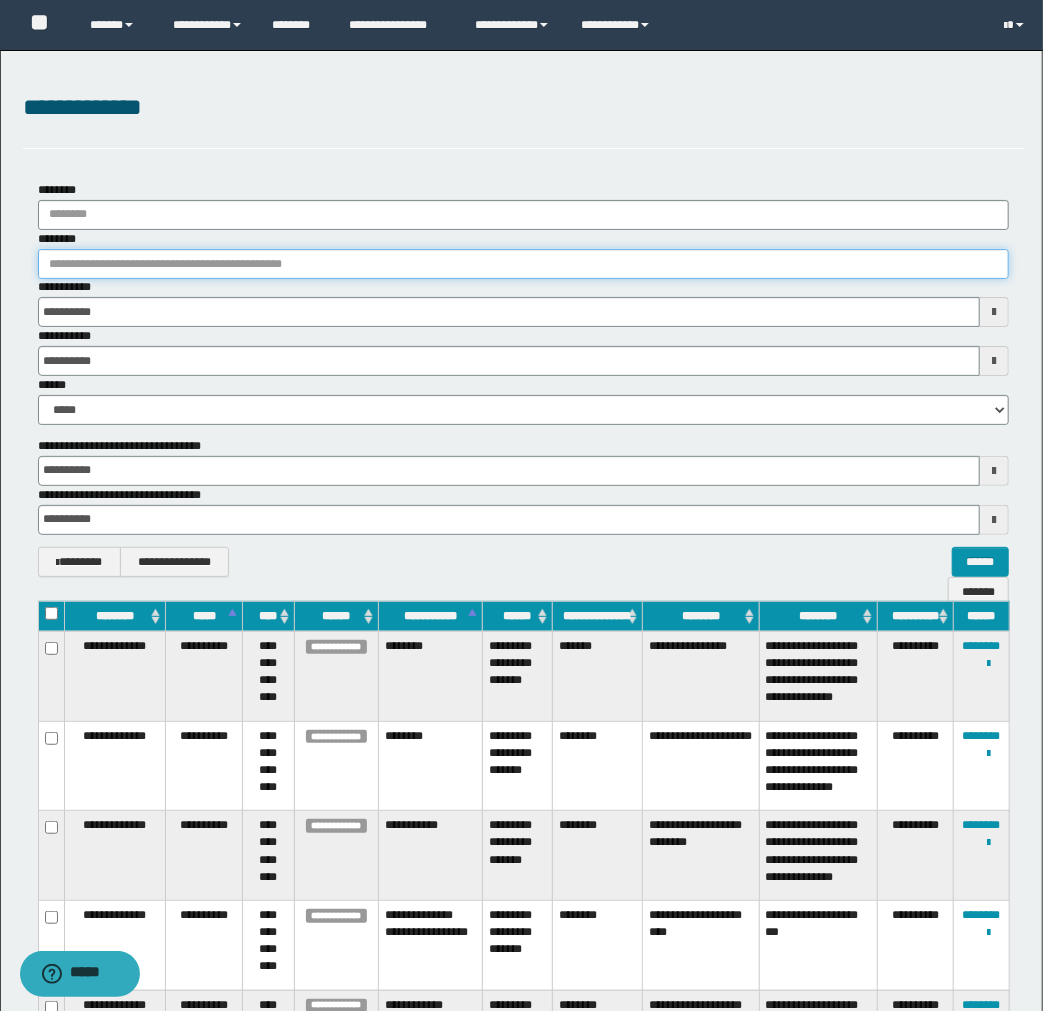 paste on "**********" 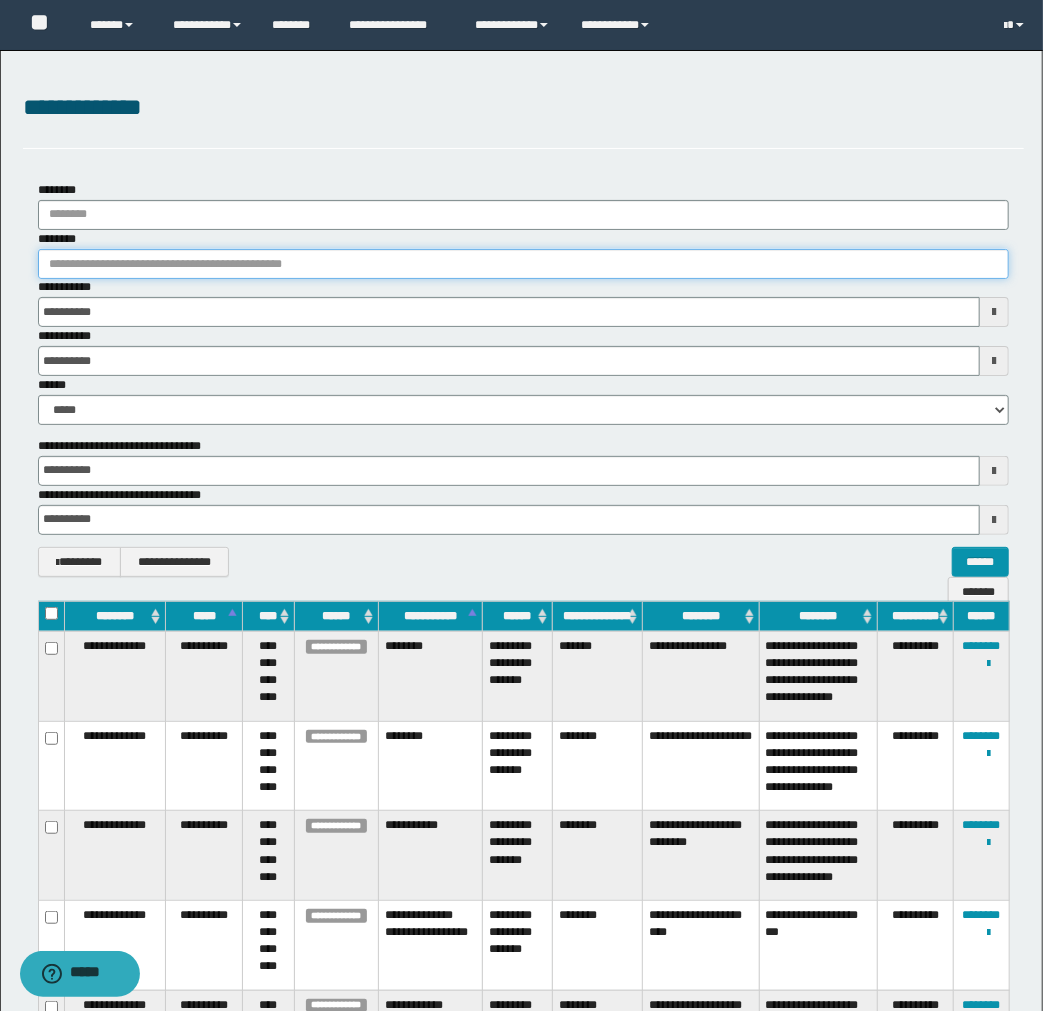 type on "**********" 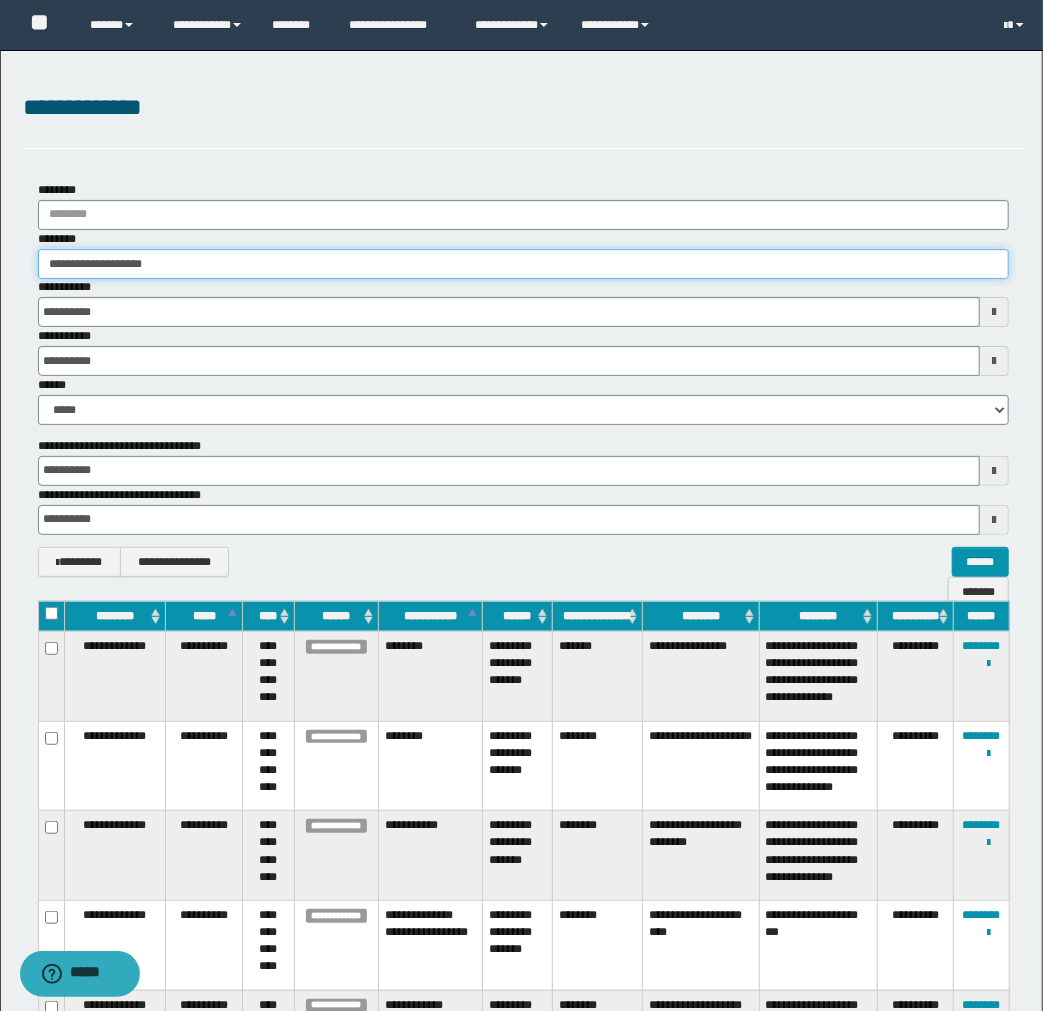 type on "**********" 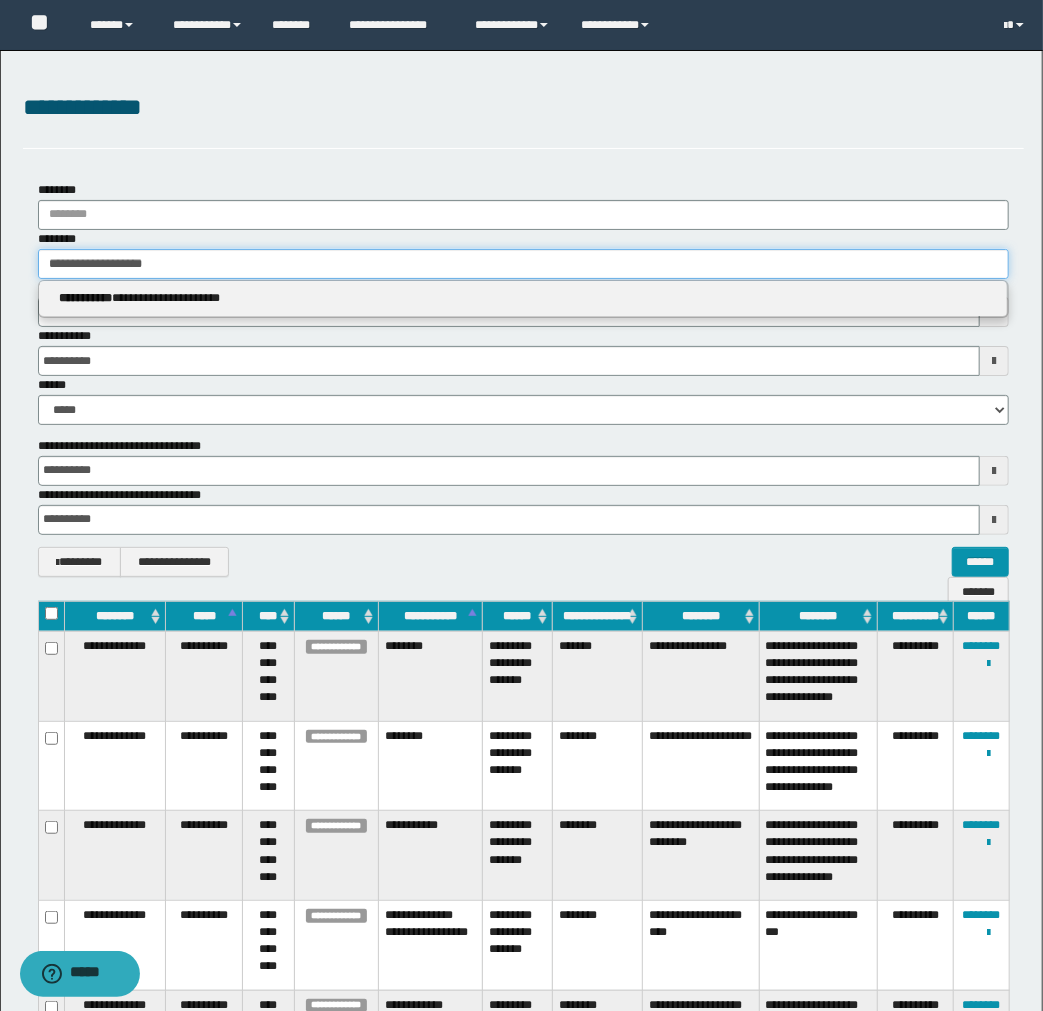 type on "**********" 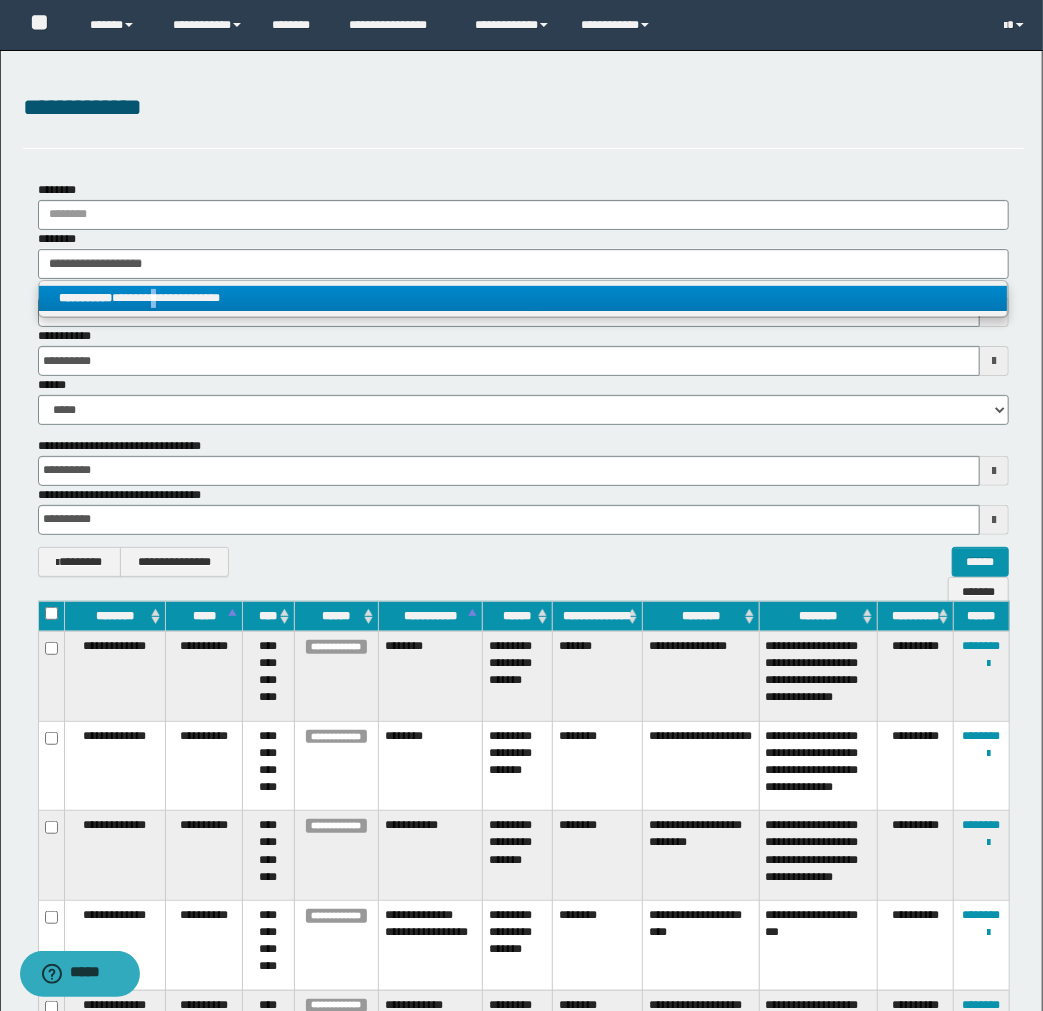 click on "**********" at bounding box center (523, 298) 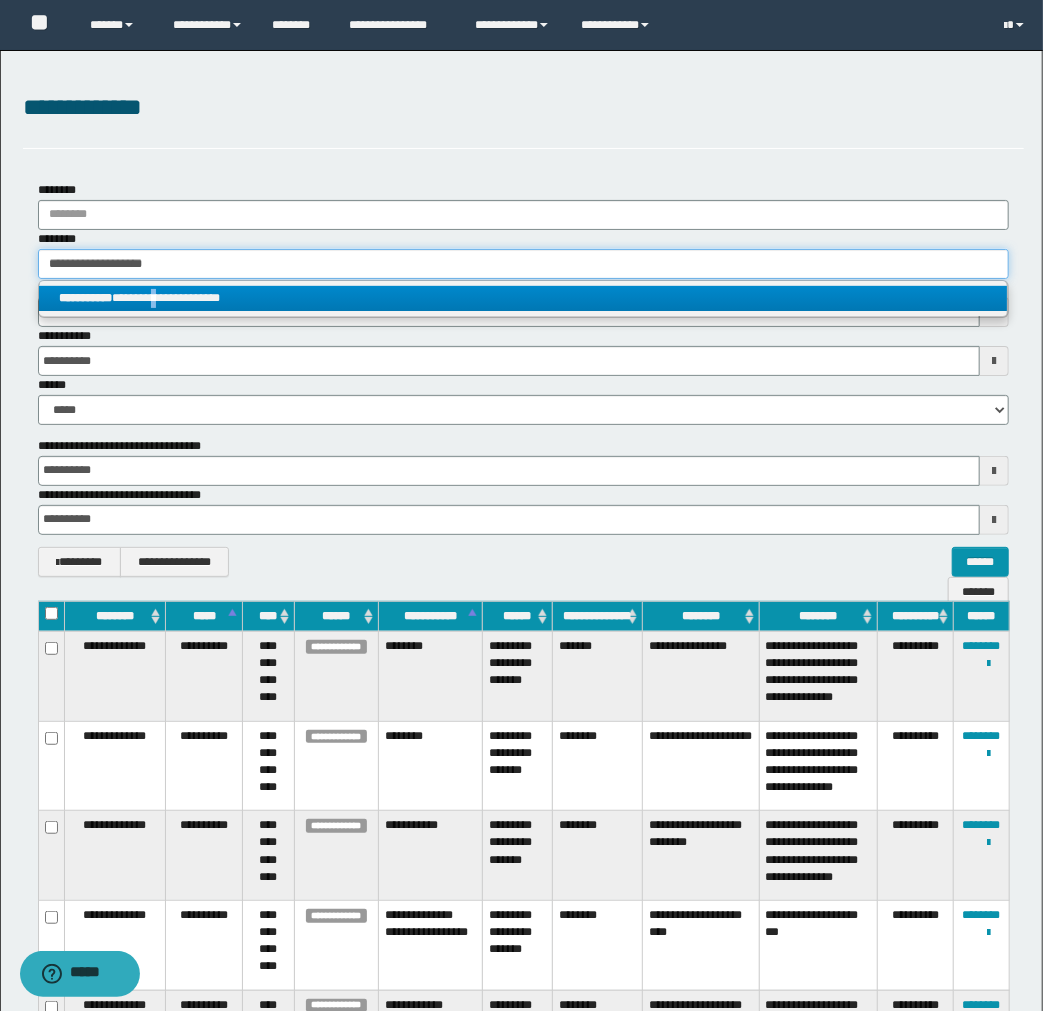 type 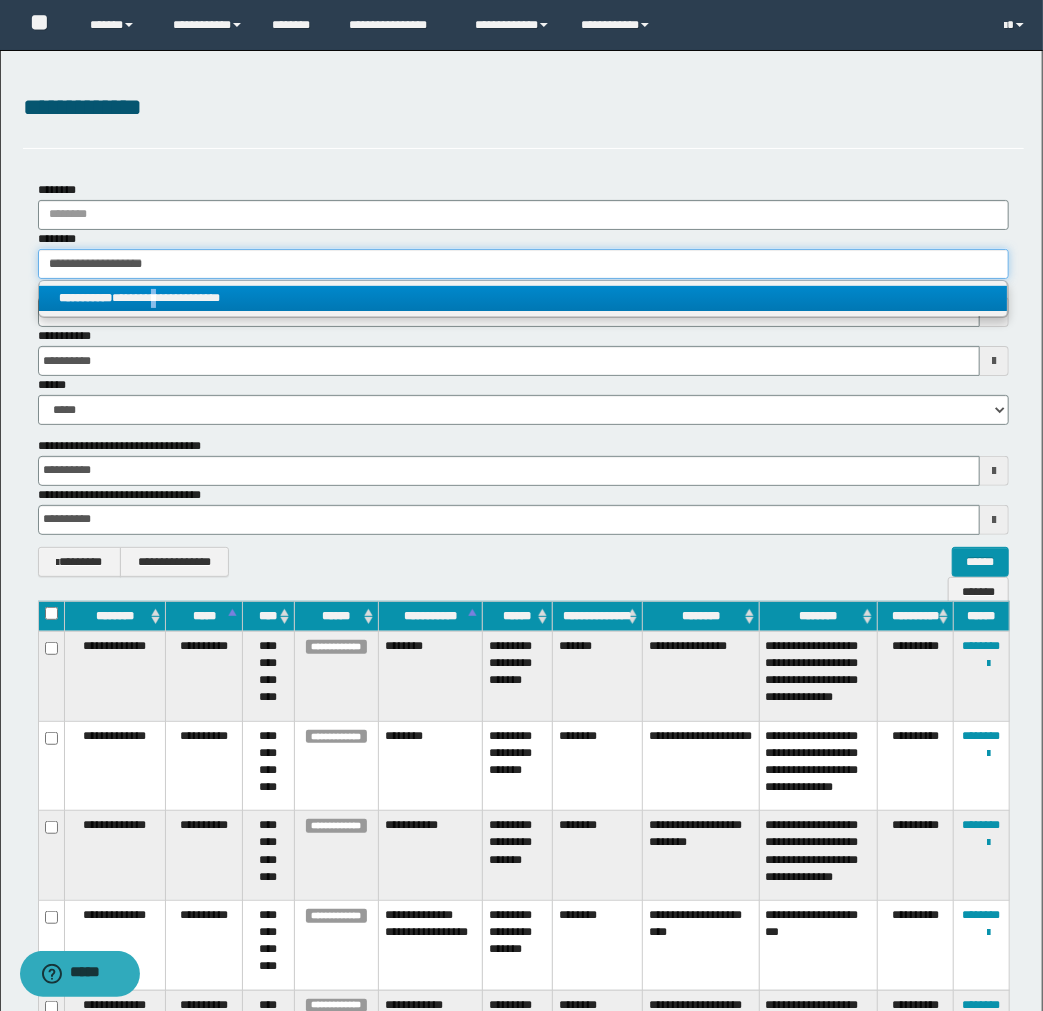type on "**********" 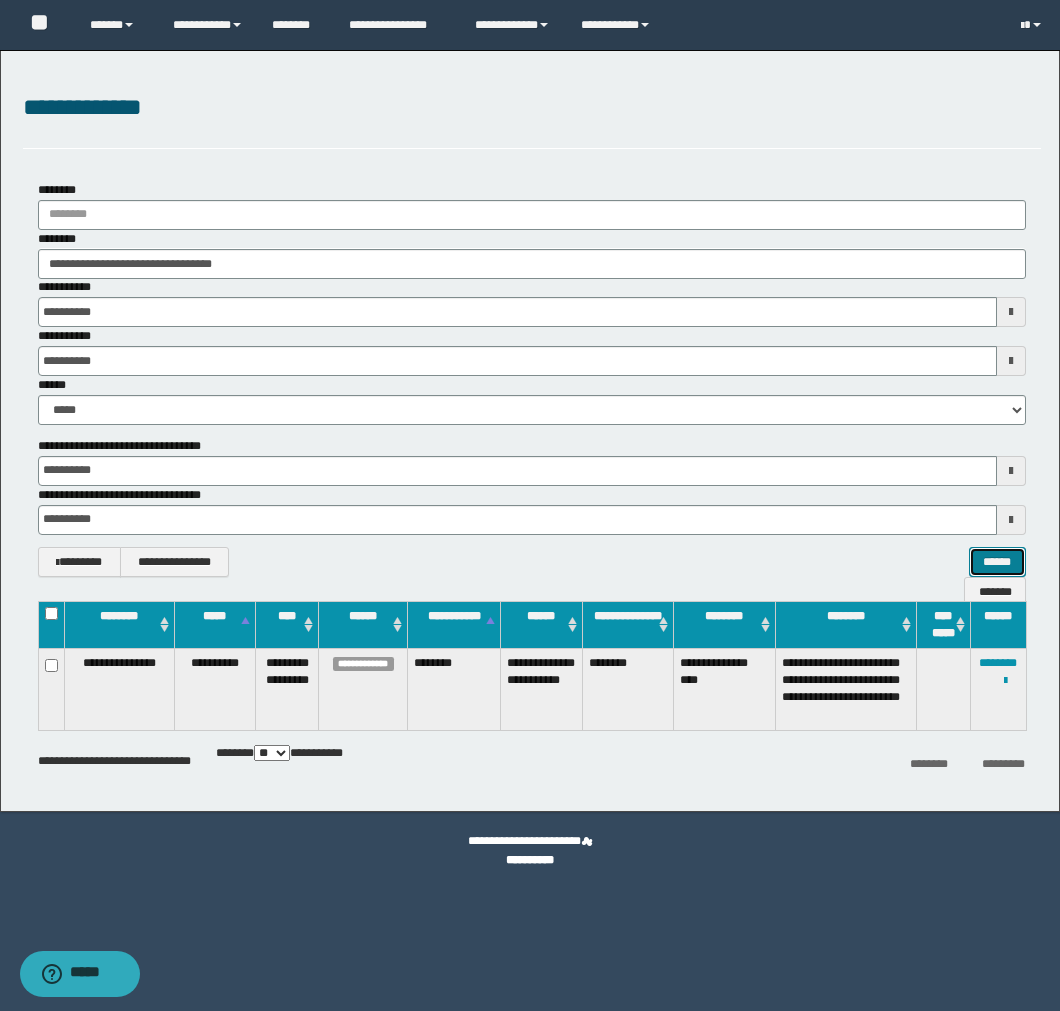 click on "******" at bounding box center [997, 562] 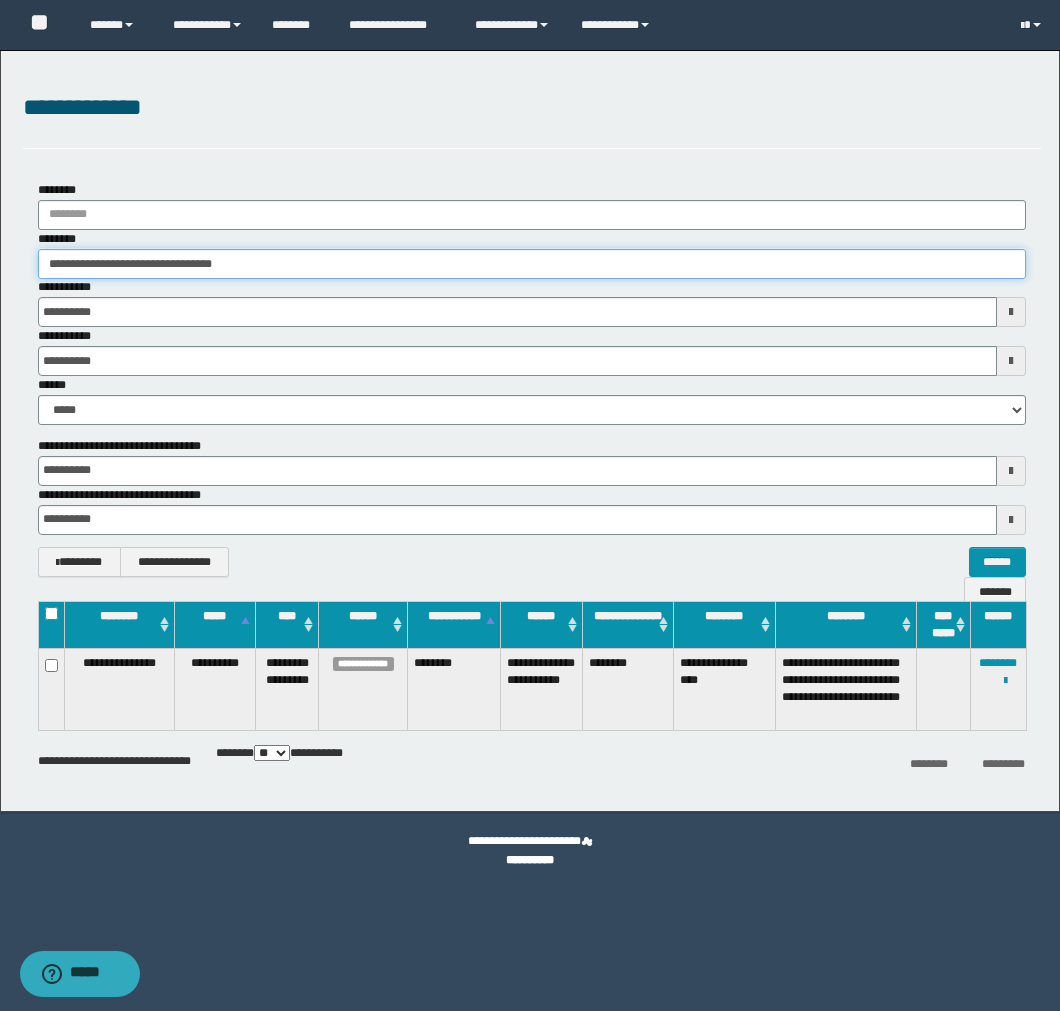 drag, startPoint x: 118, startPoint y: 267, endPoint x: 64, endPoint y: 267, distance: 54 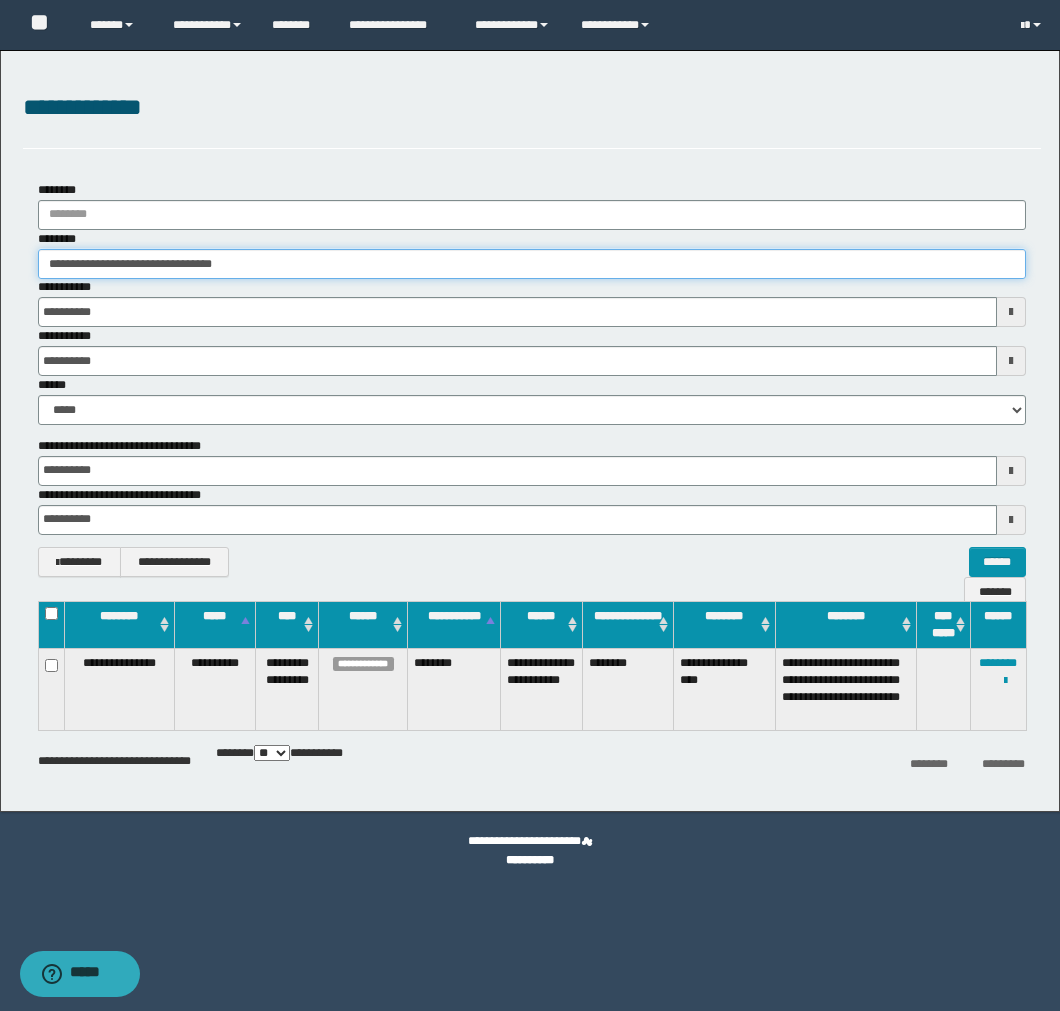 click on "**********" at bounding box center (532, 264) 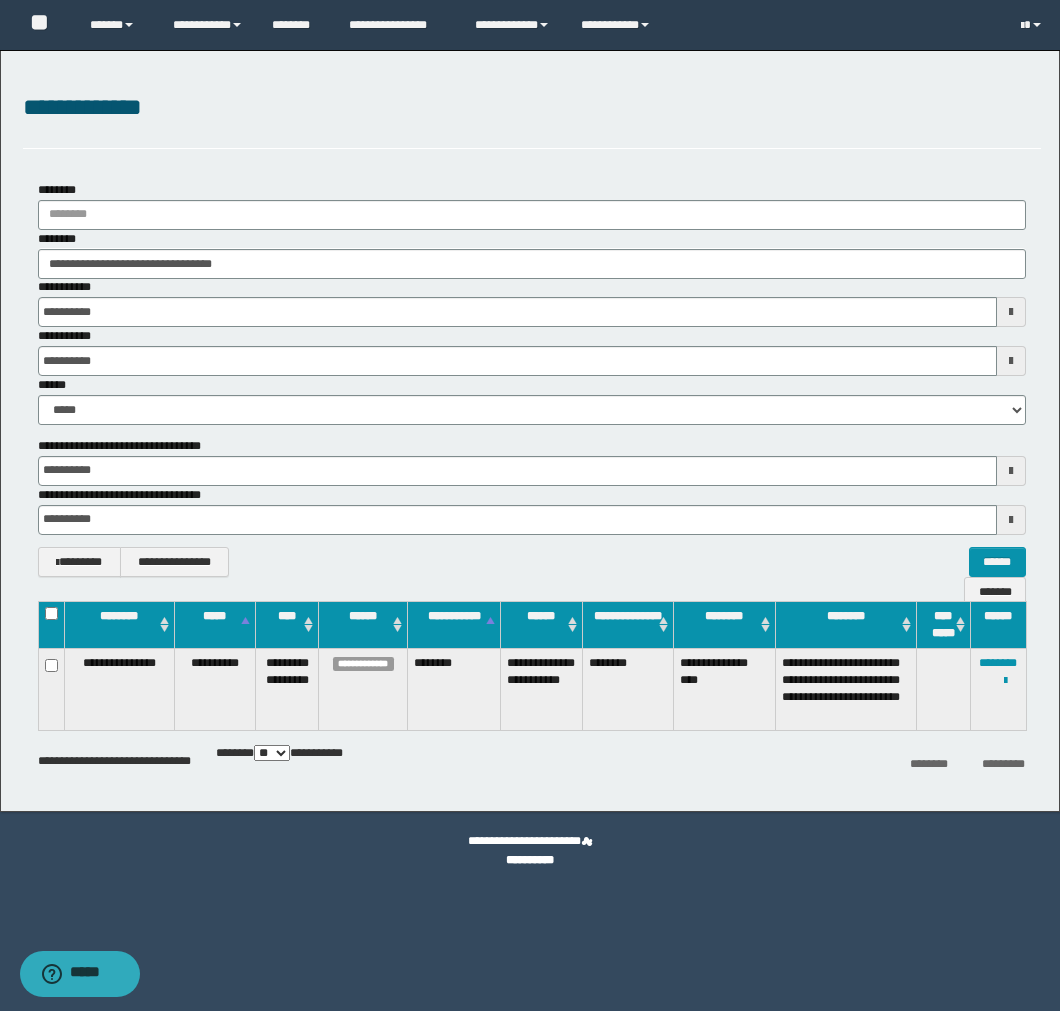 click on "**********" at bounding box center (530, 860) 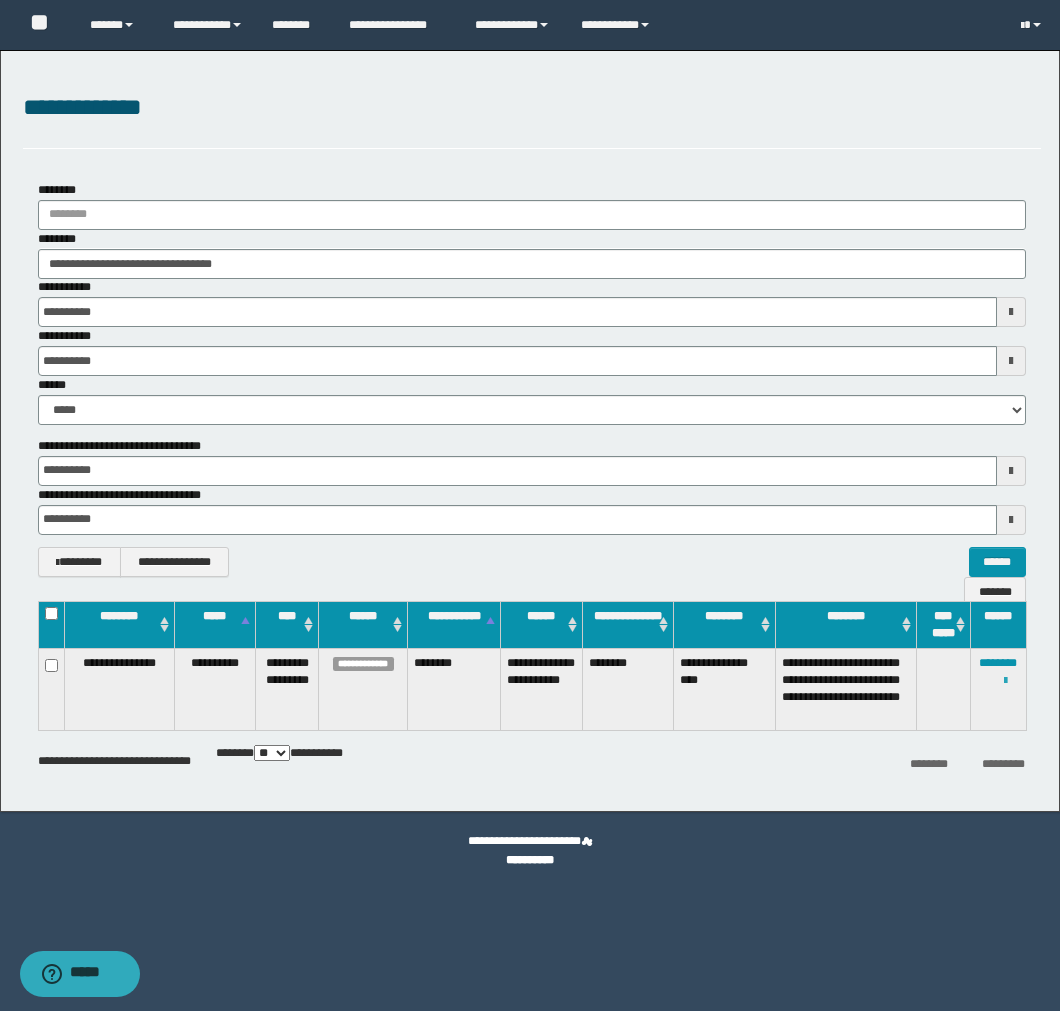 click at bounding box center [1005, 681] 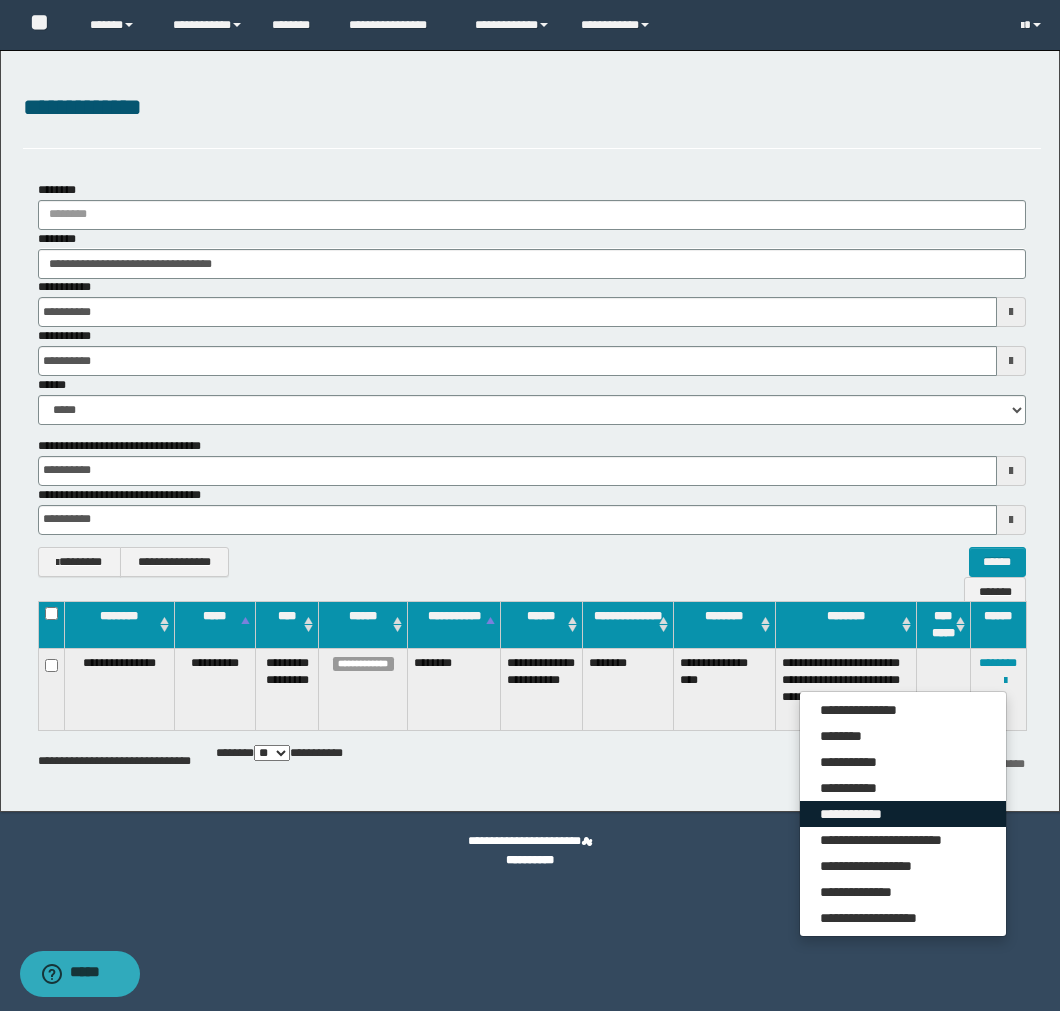 click on "**********" at bounding box center (903, 814) 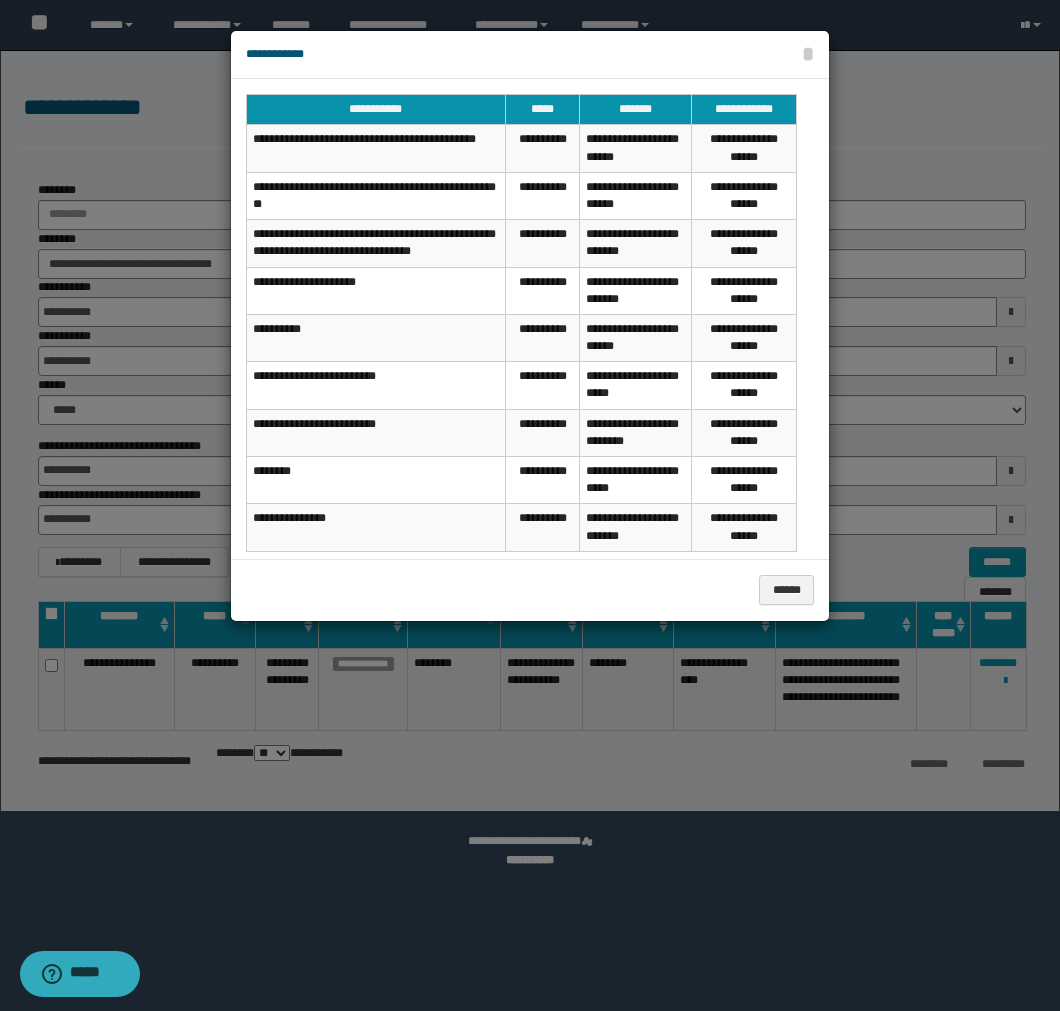 scroll, scrollTop: 27, scrollLeft: 0, axis: vertical 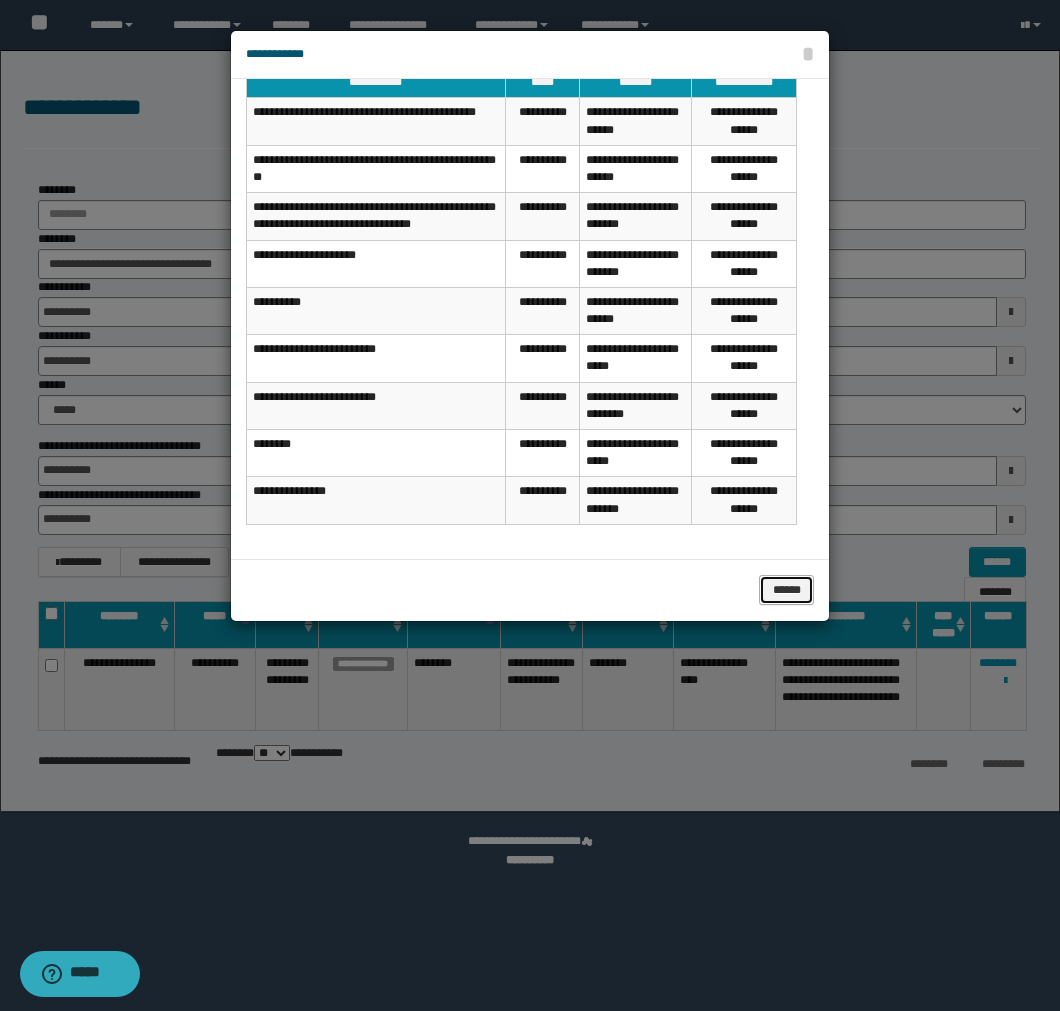 click on "******" at bounding box center (786, 590) 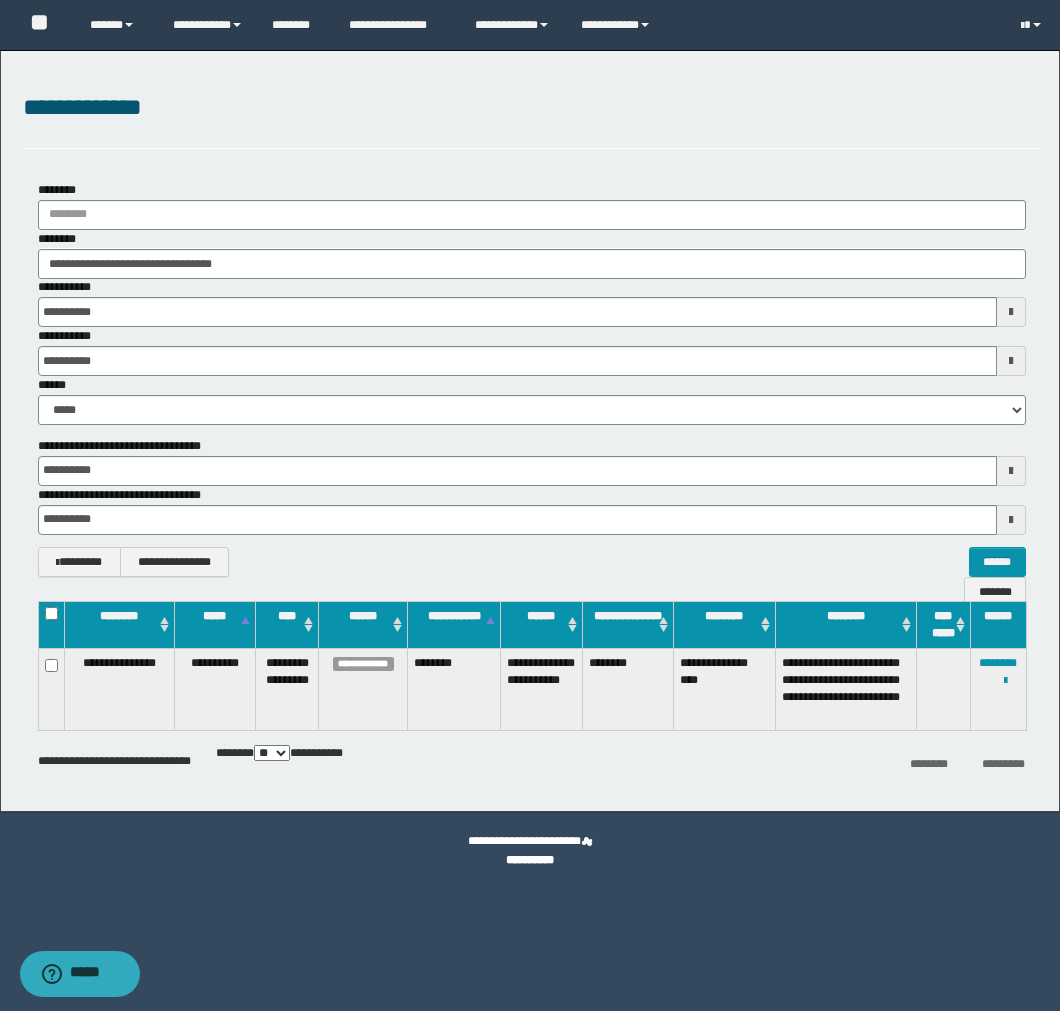 click on "**********" at bounding box center (530, 860) 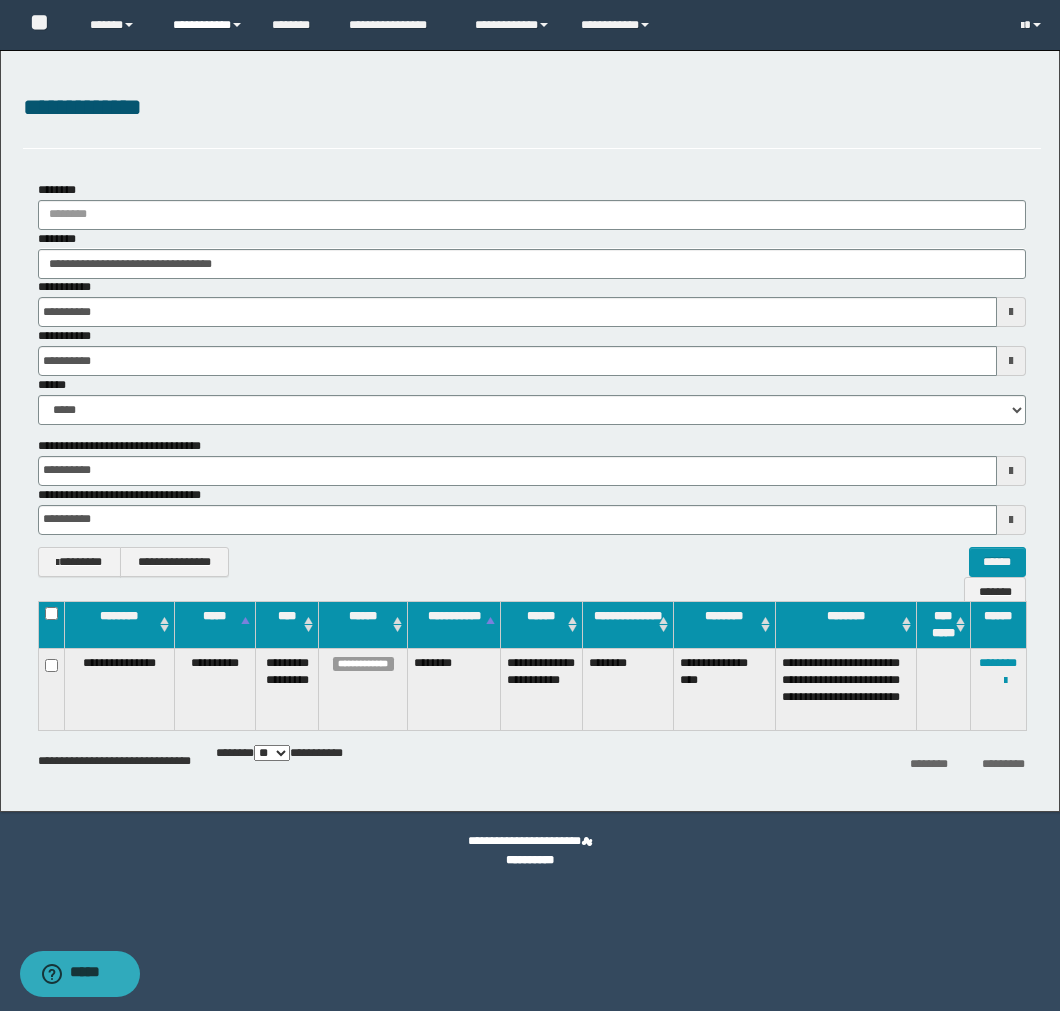 drag, startPoint x: 206, startPoint y: 17, endPoint x: 226, endPoint y: 43, distance: 32.80244 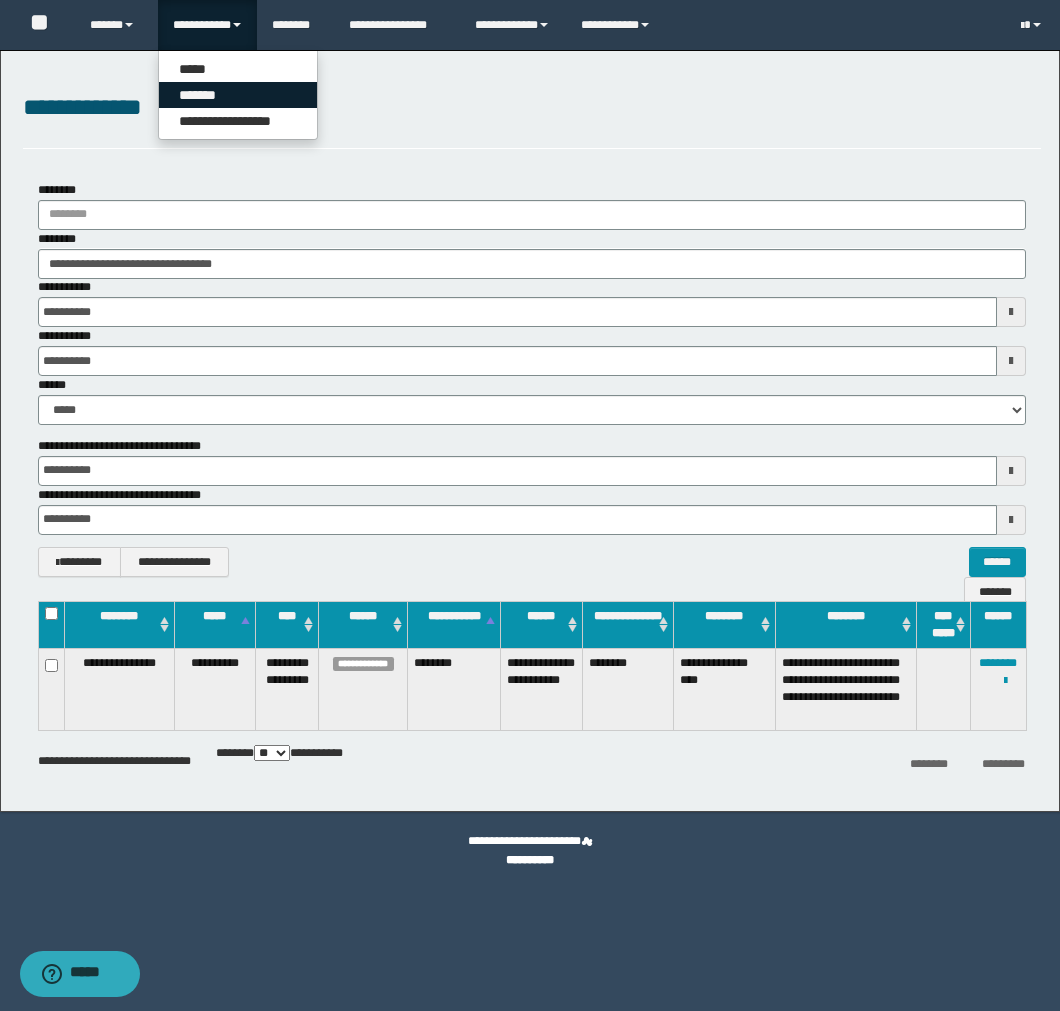 click on "*******" at bounding box center [238, 95] 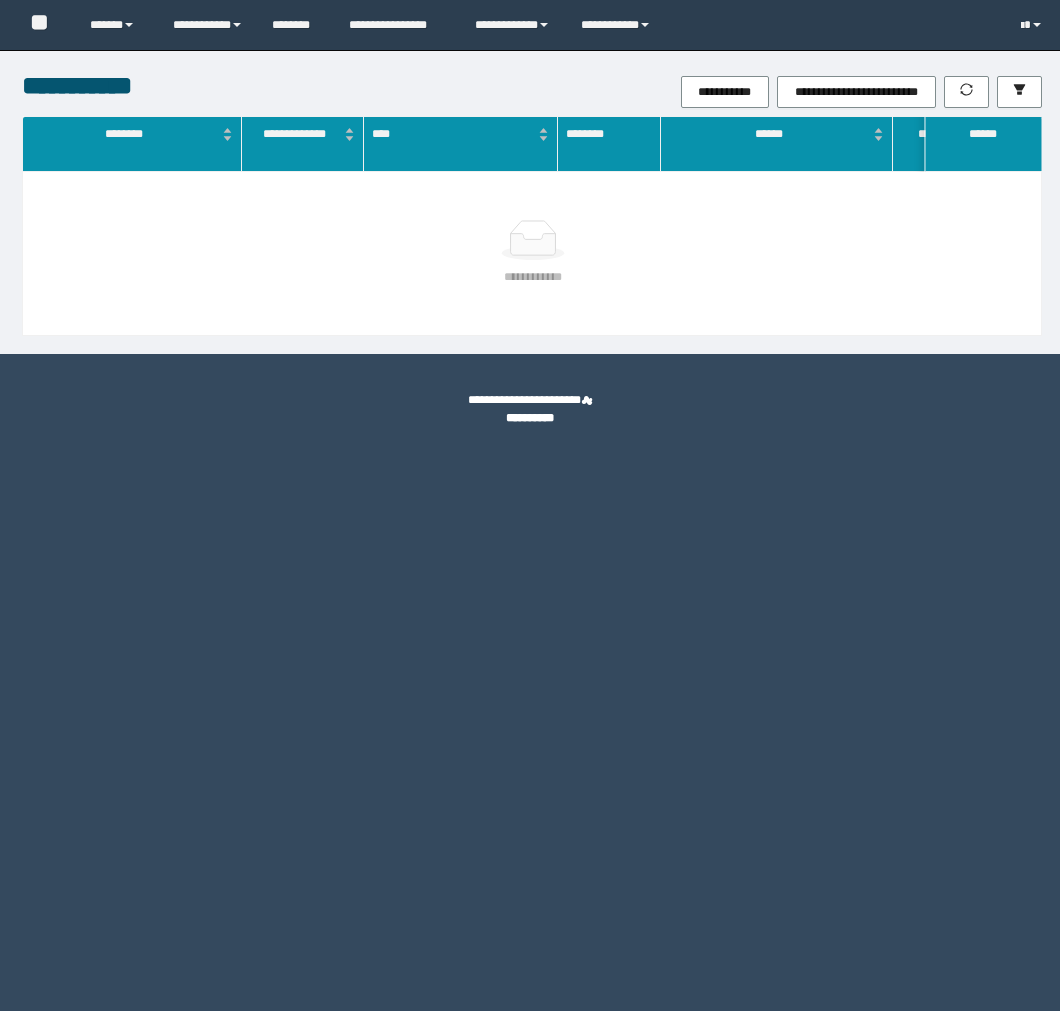 scroll, scrollTop: 0, scrollLeft: 0, axis: both 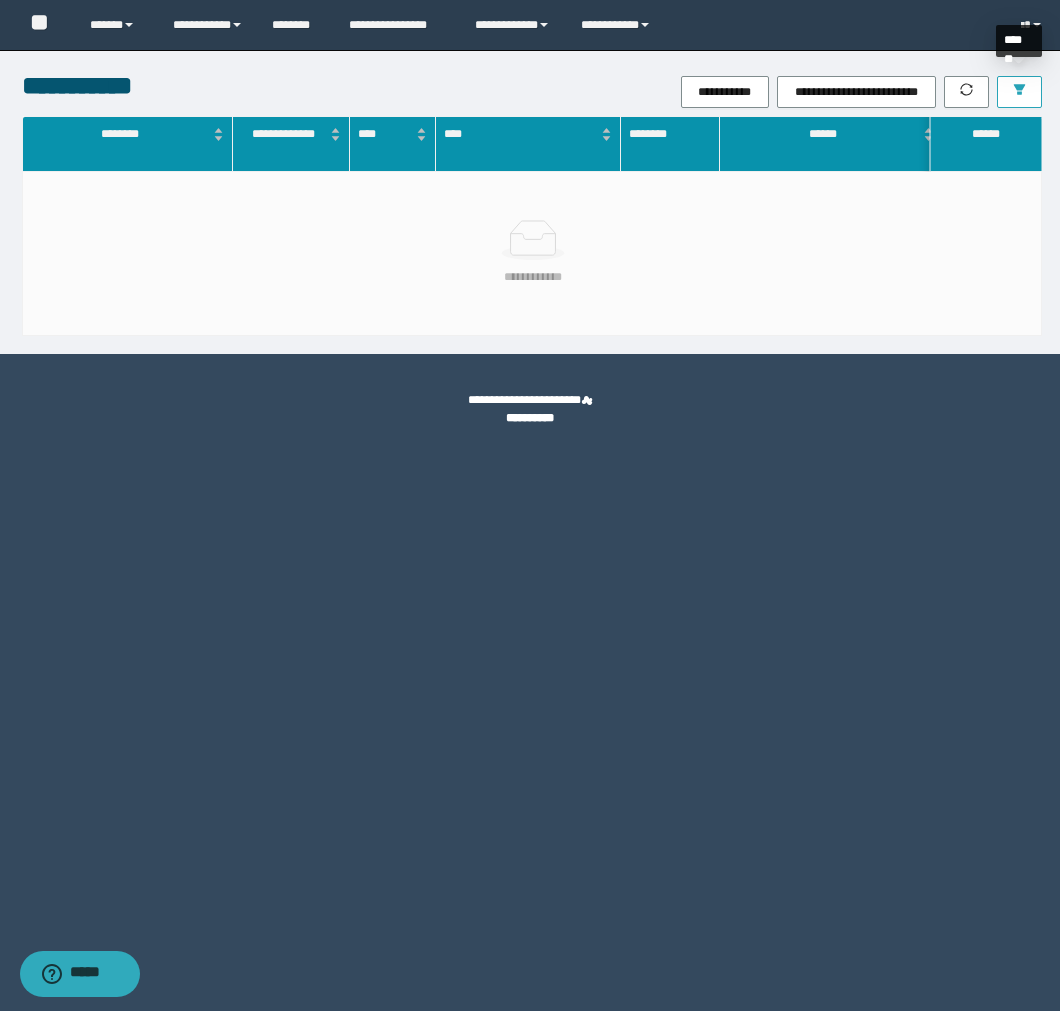 click at bounding box center (1019, 92) 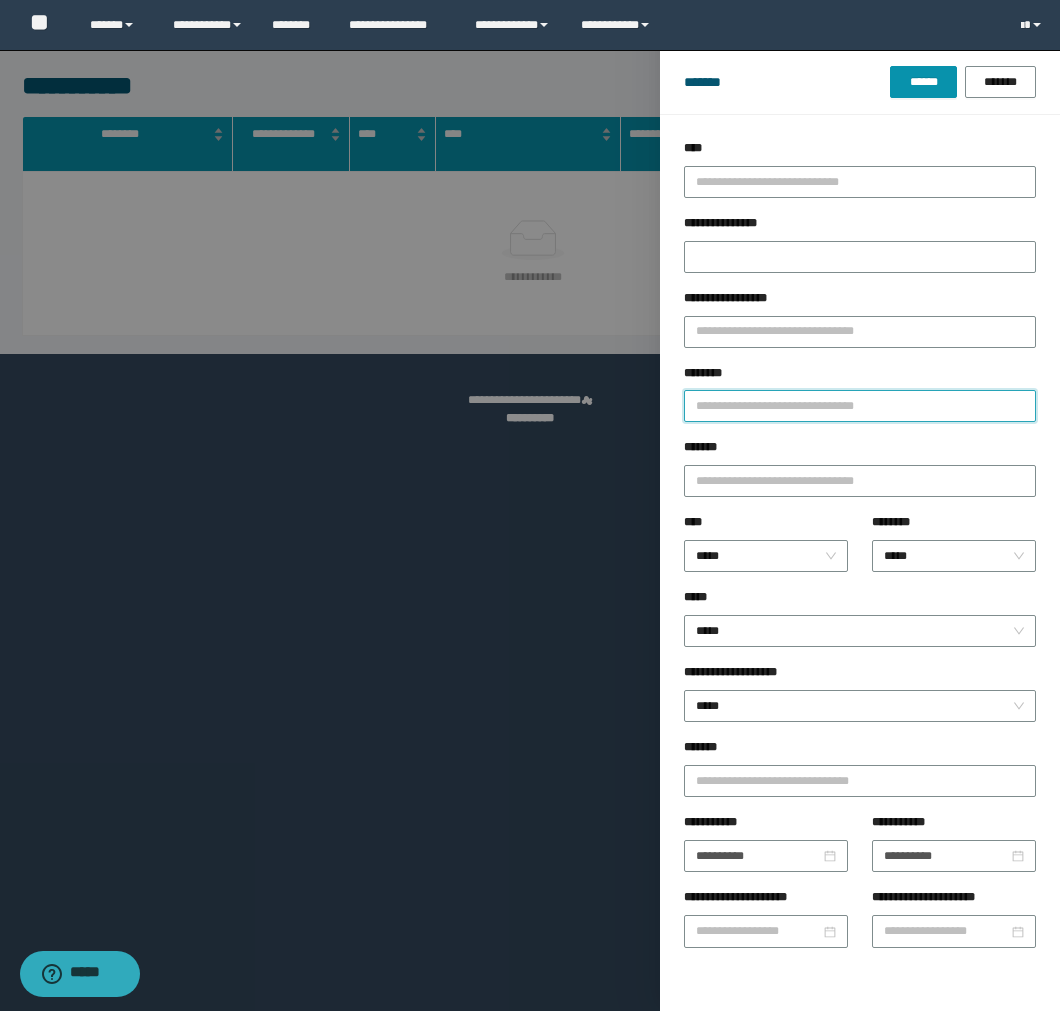 click on "********" at bounding box center [860, 406] 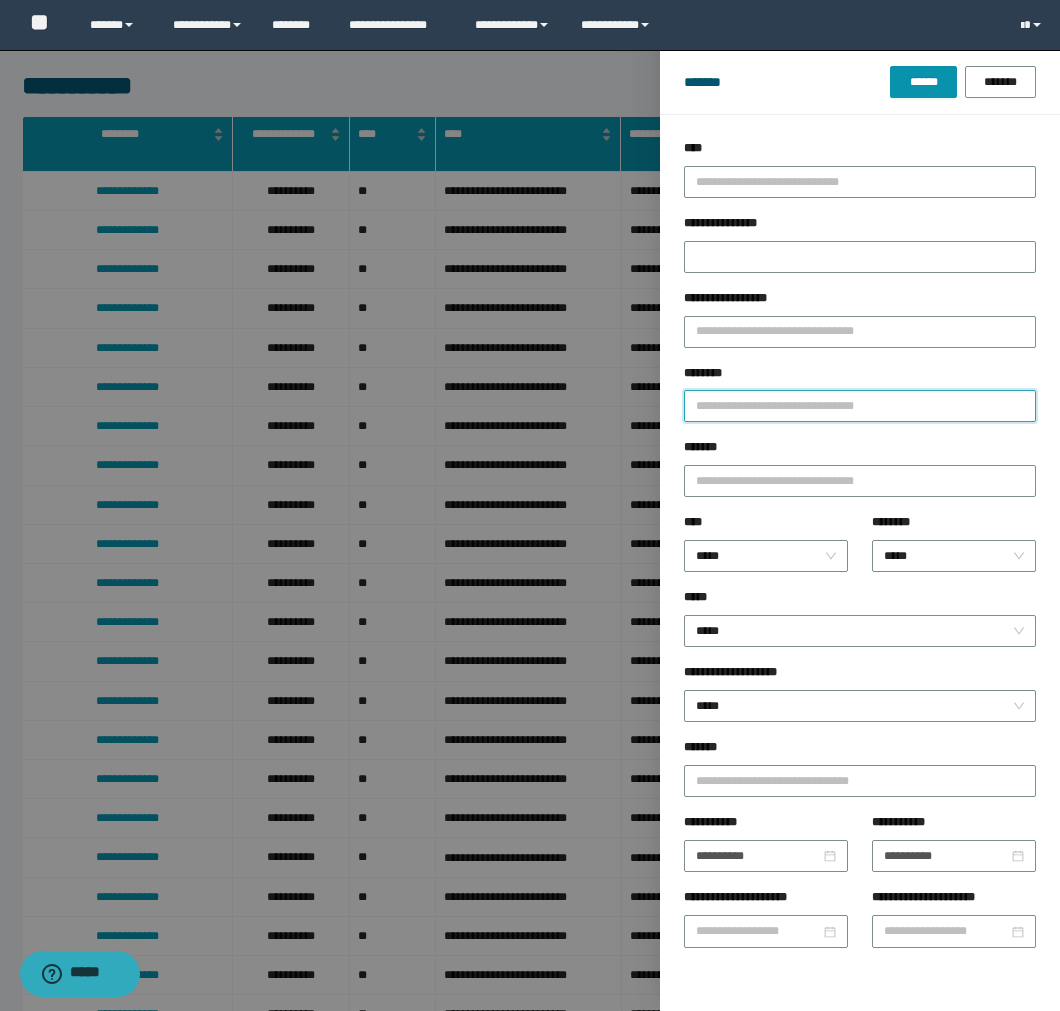 paste on "********" 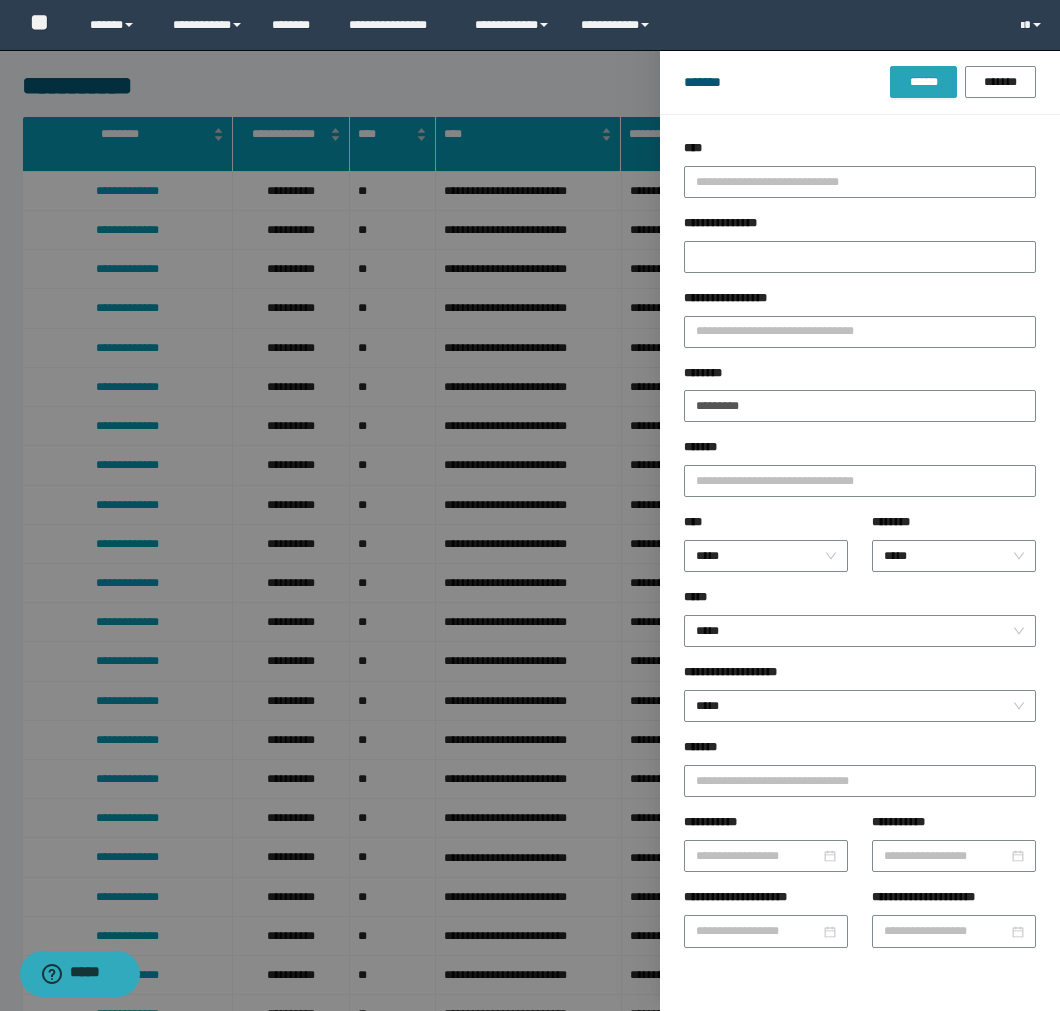 click on "******" at bounding box center (923, 82) 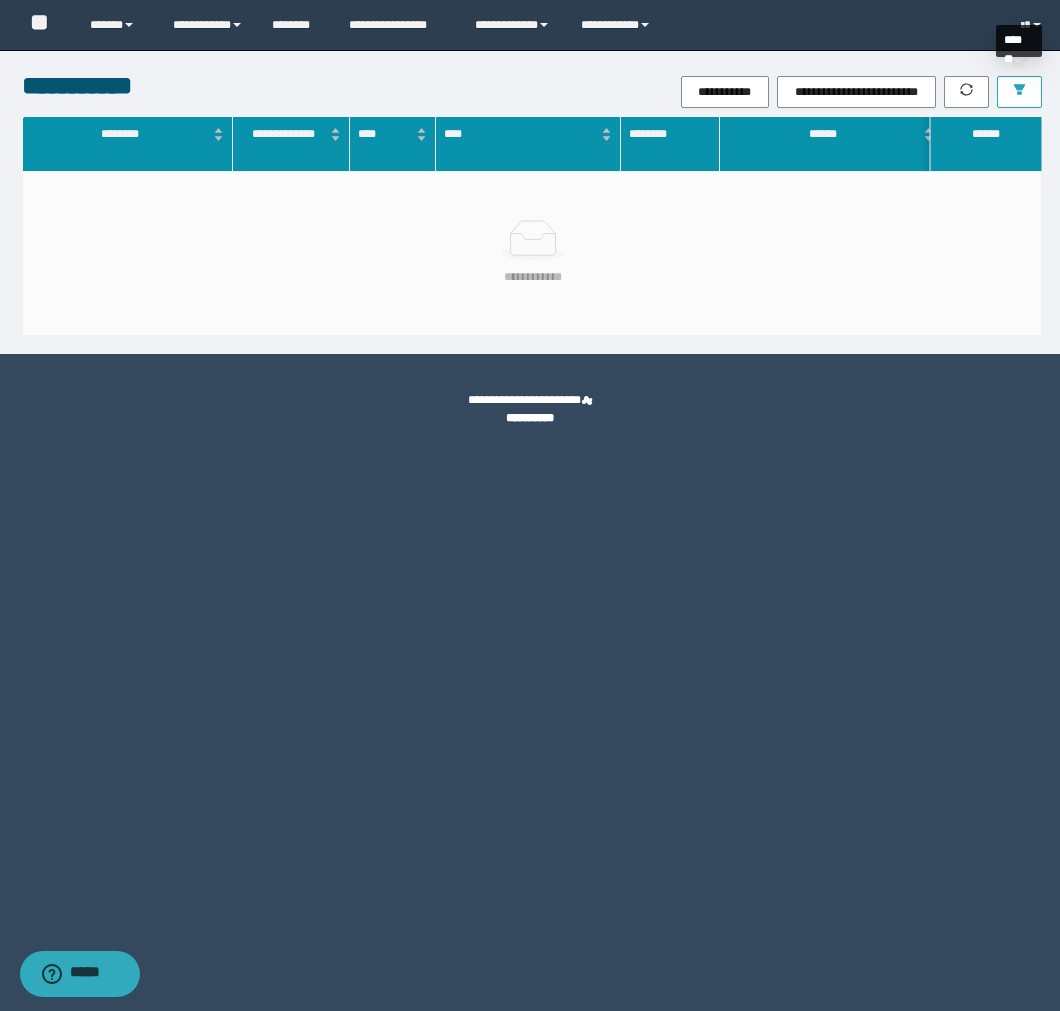 click 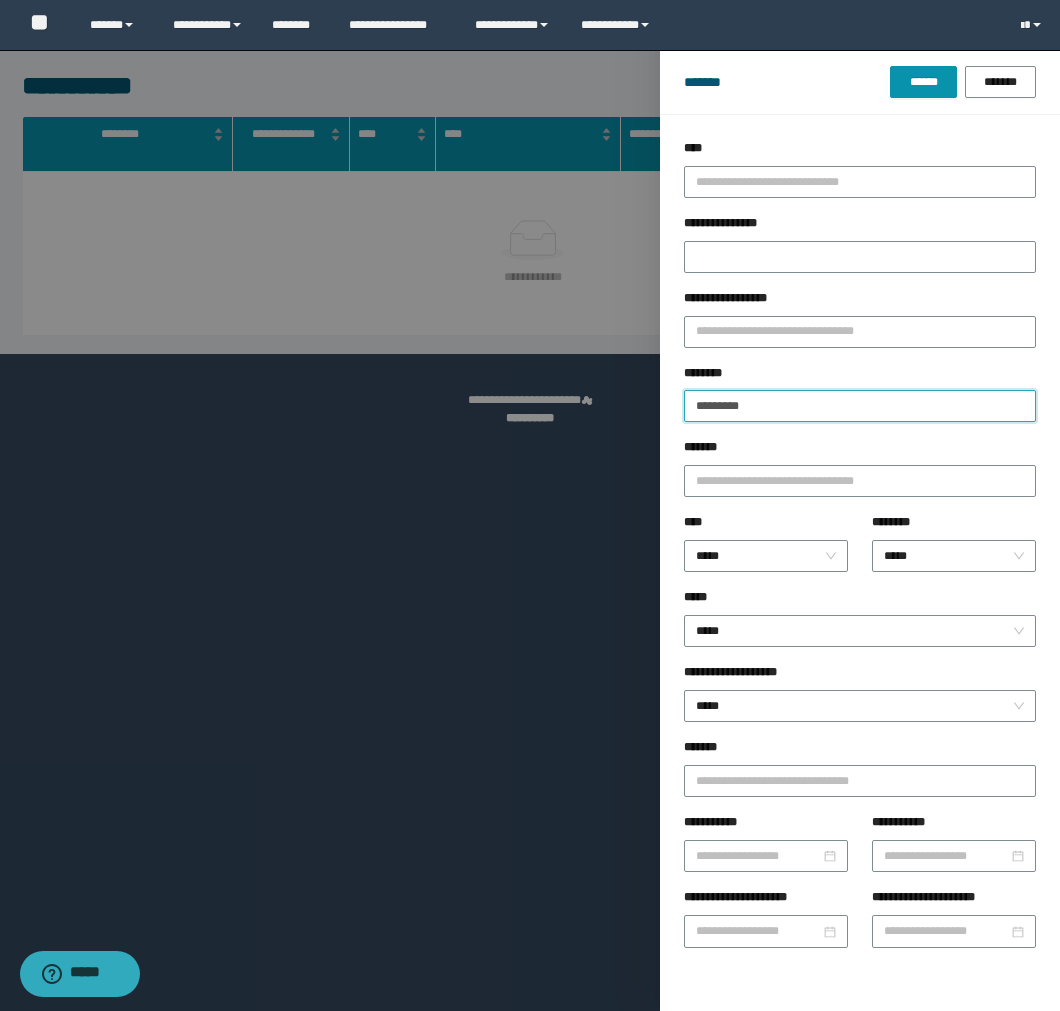 click on "********" at bounding box center (860, 406) 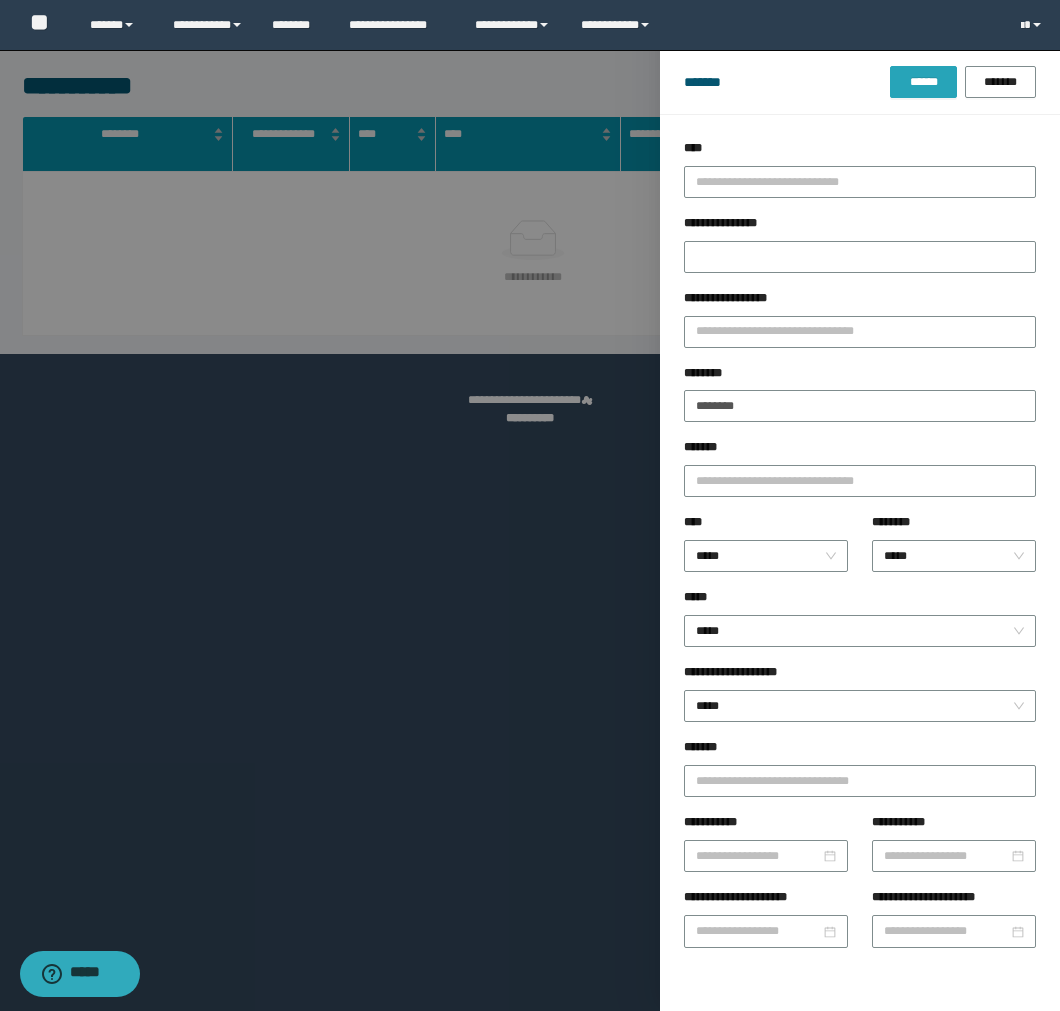 click on "******" at bounding box center [923, 82] 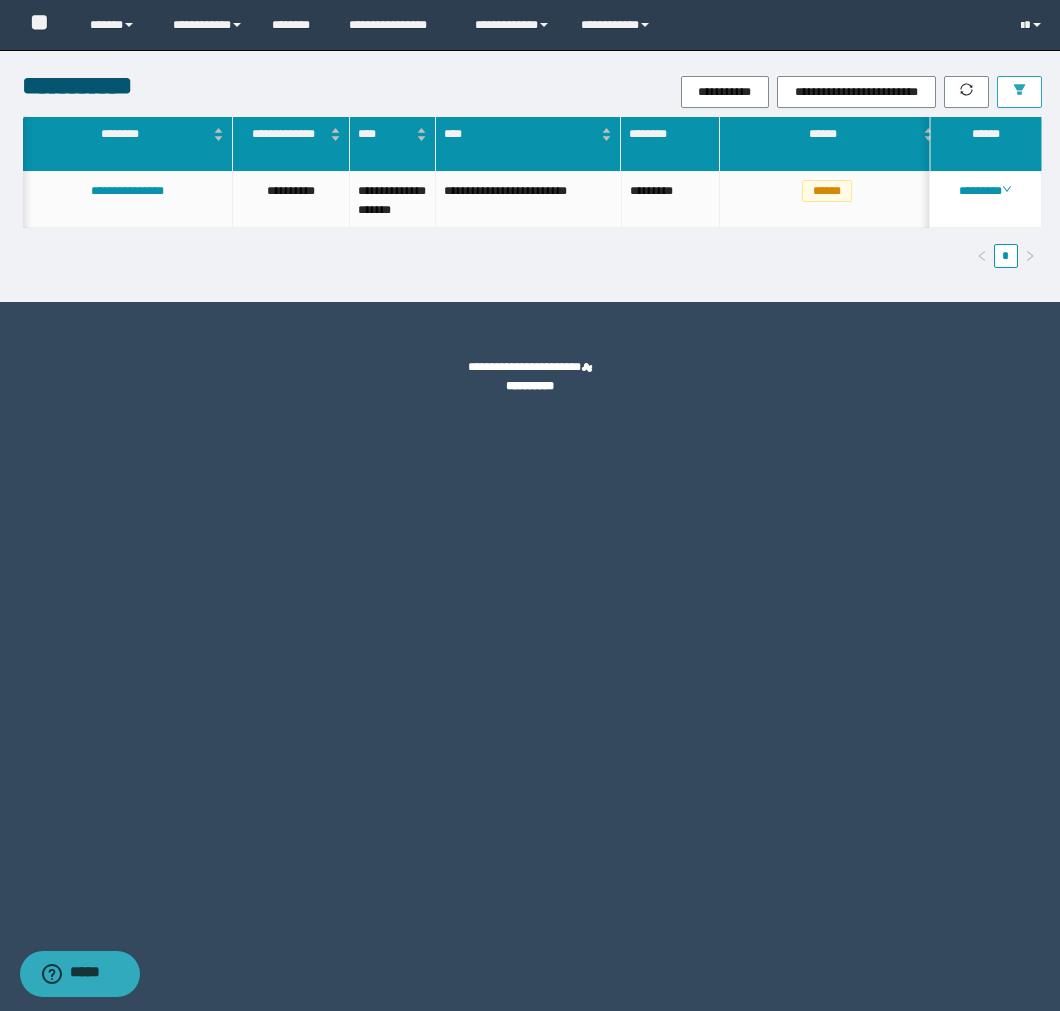 scroll, scrollTop: 0, scrollLeft: 41, axis: horizontal 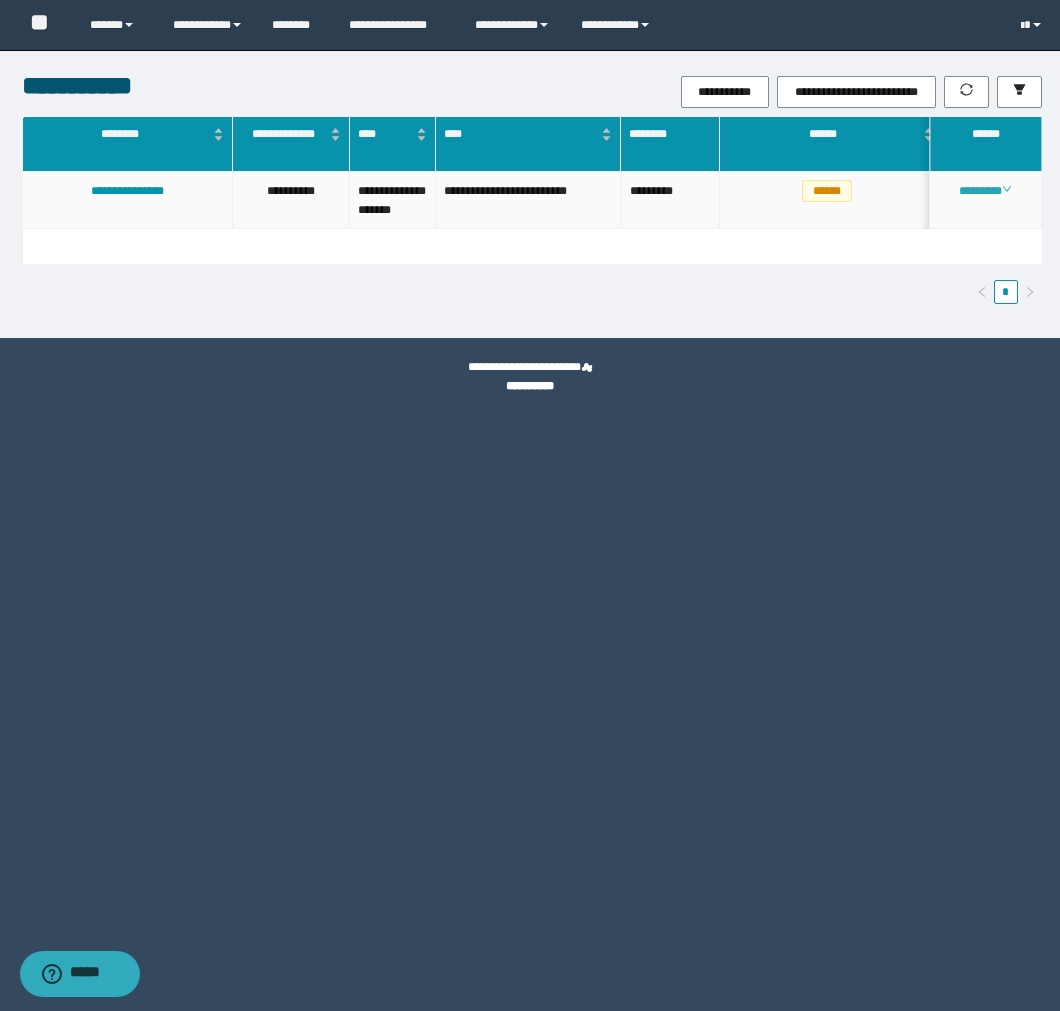 click on "********" at bounding box center (986, 200) 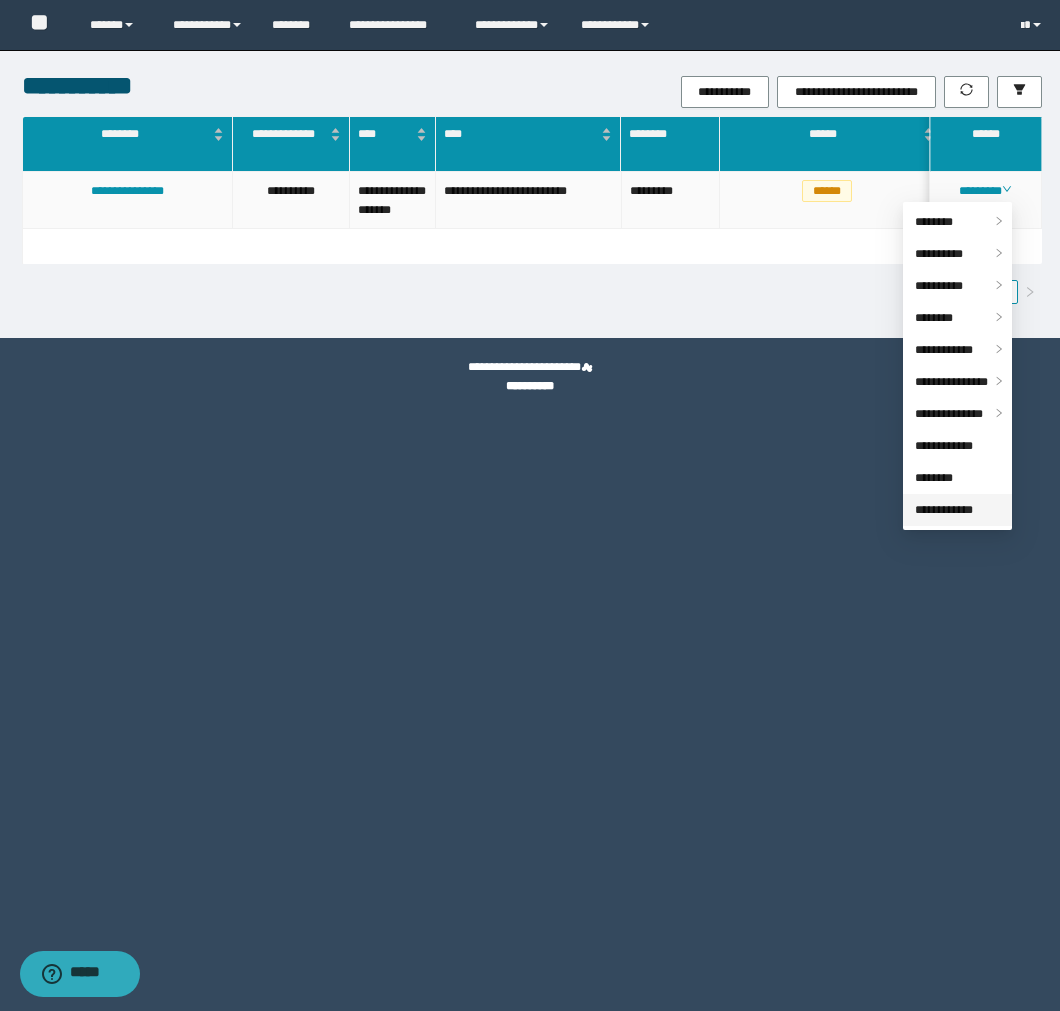 click on "**********" at bounding box center [944, 510] 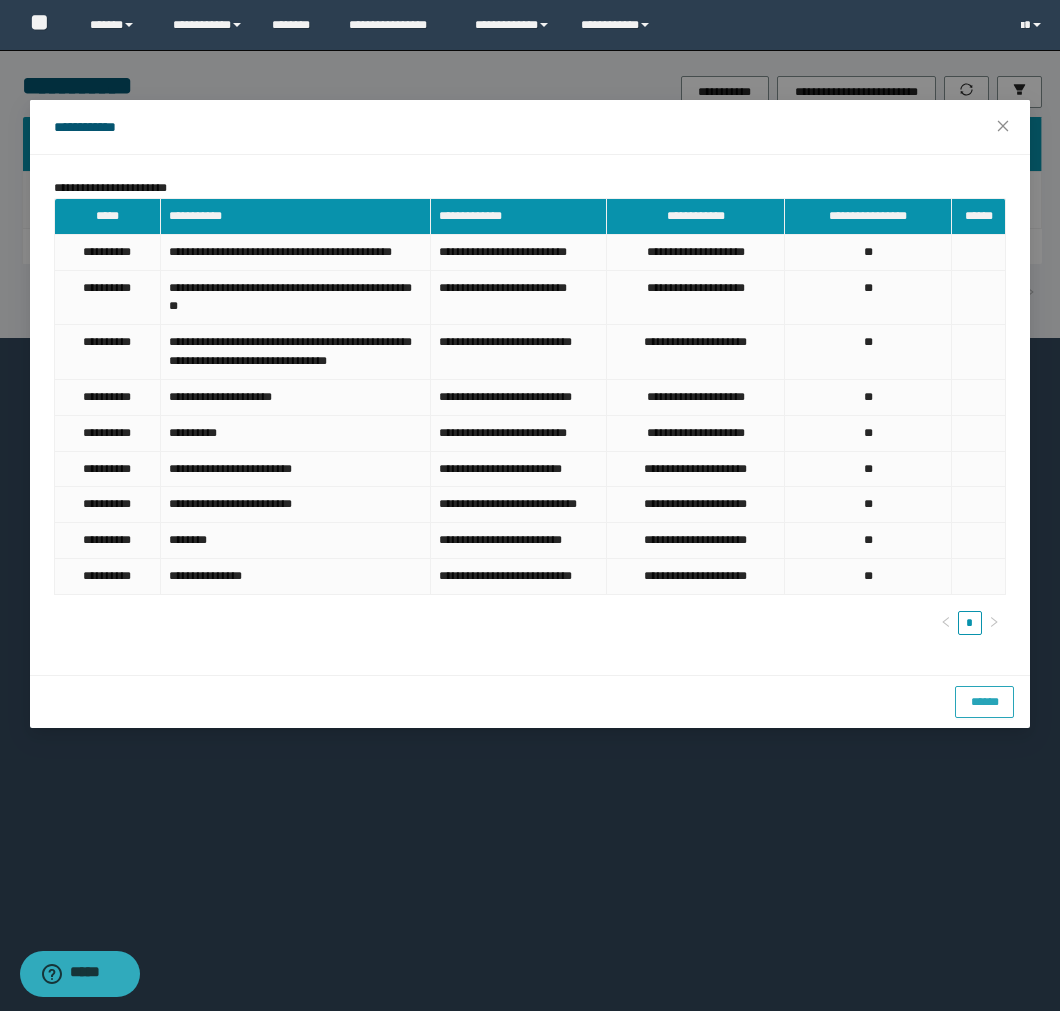 click on "******" at bounding box center (984, 702) 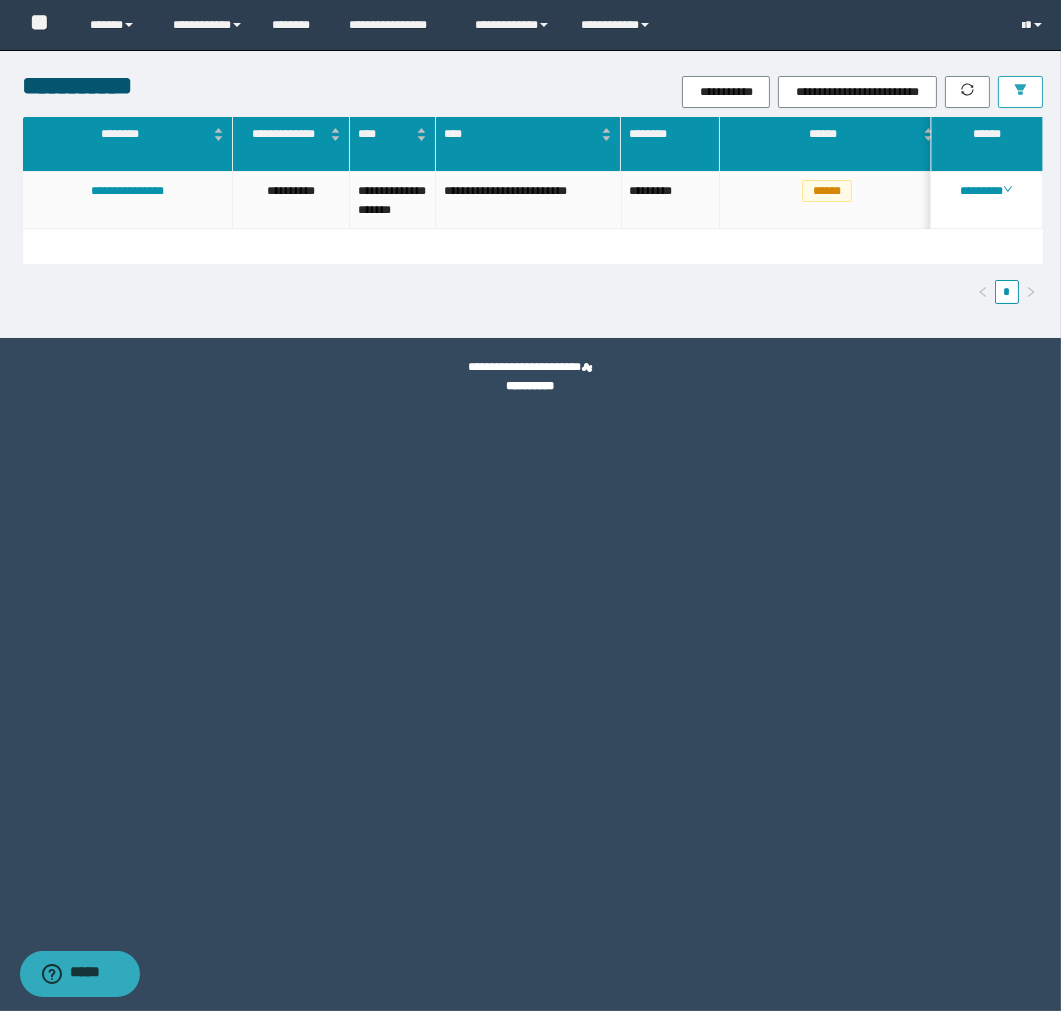 click at bounding box center [1020, 91] 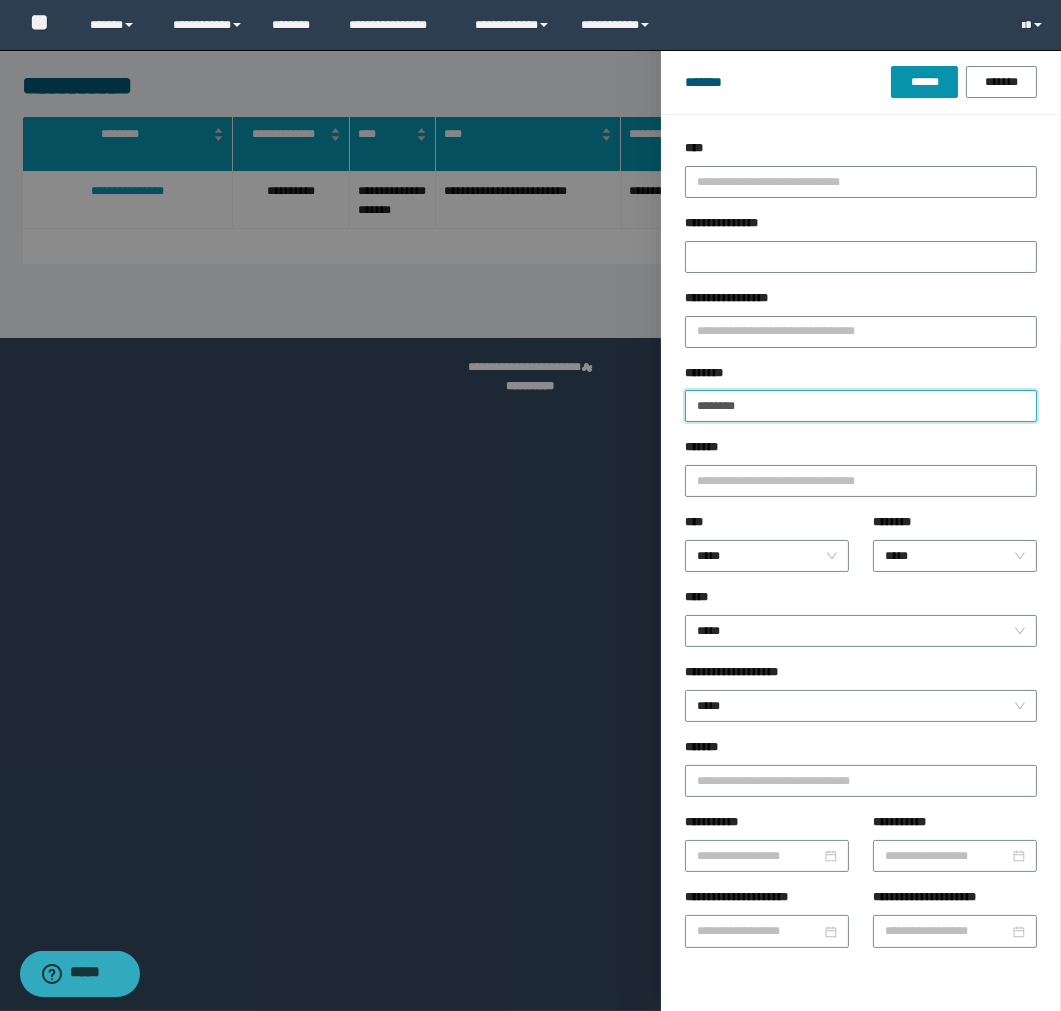 drag, startPoint x: 791, startPoint y: 418, endPoint x: 671, endPoint y: 406, distance: 120.59851 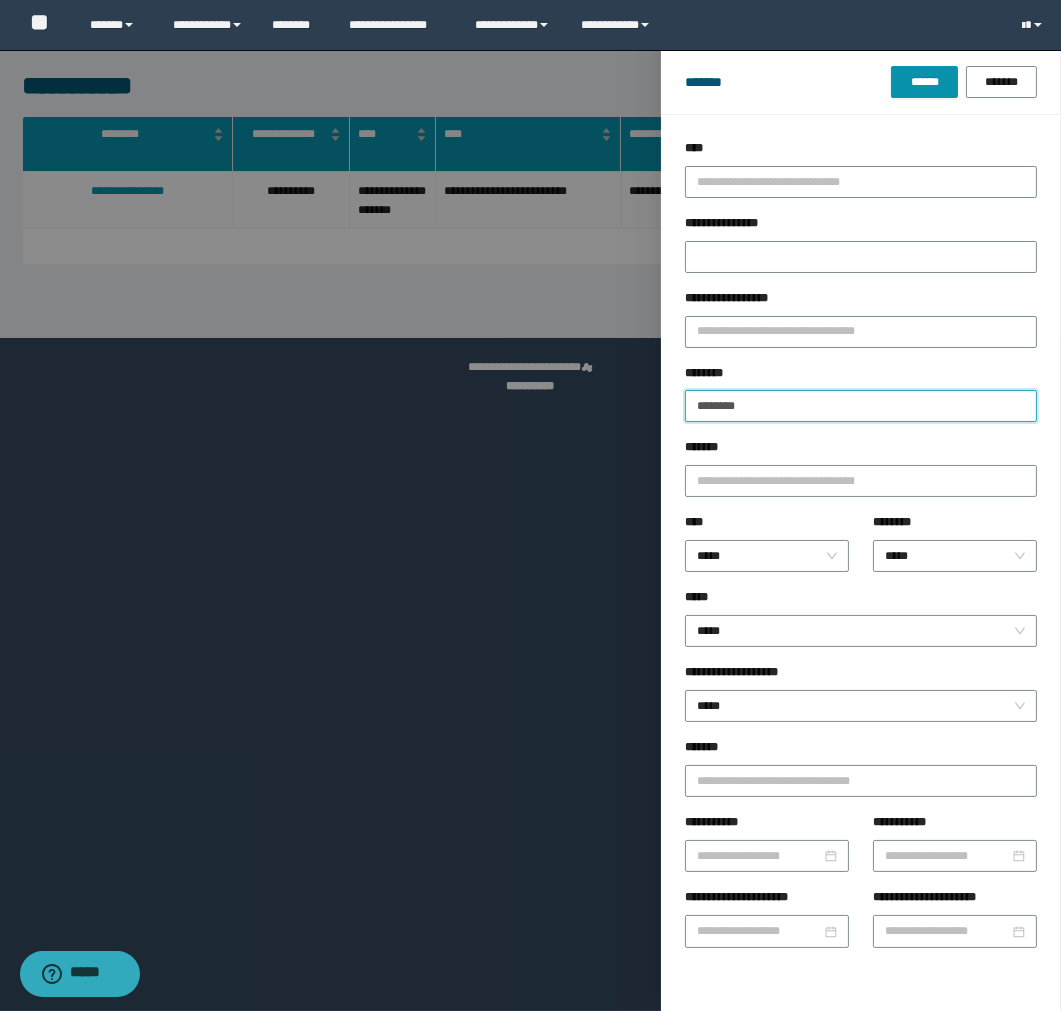 click on "**********" at bounding box center [861, 588] 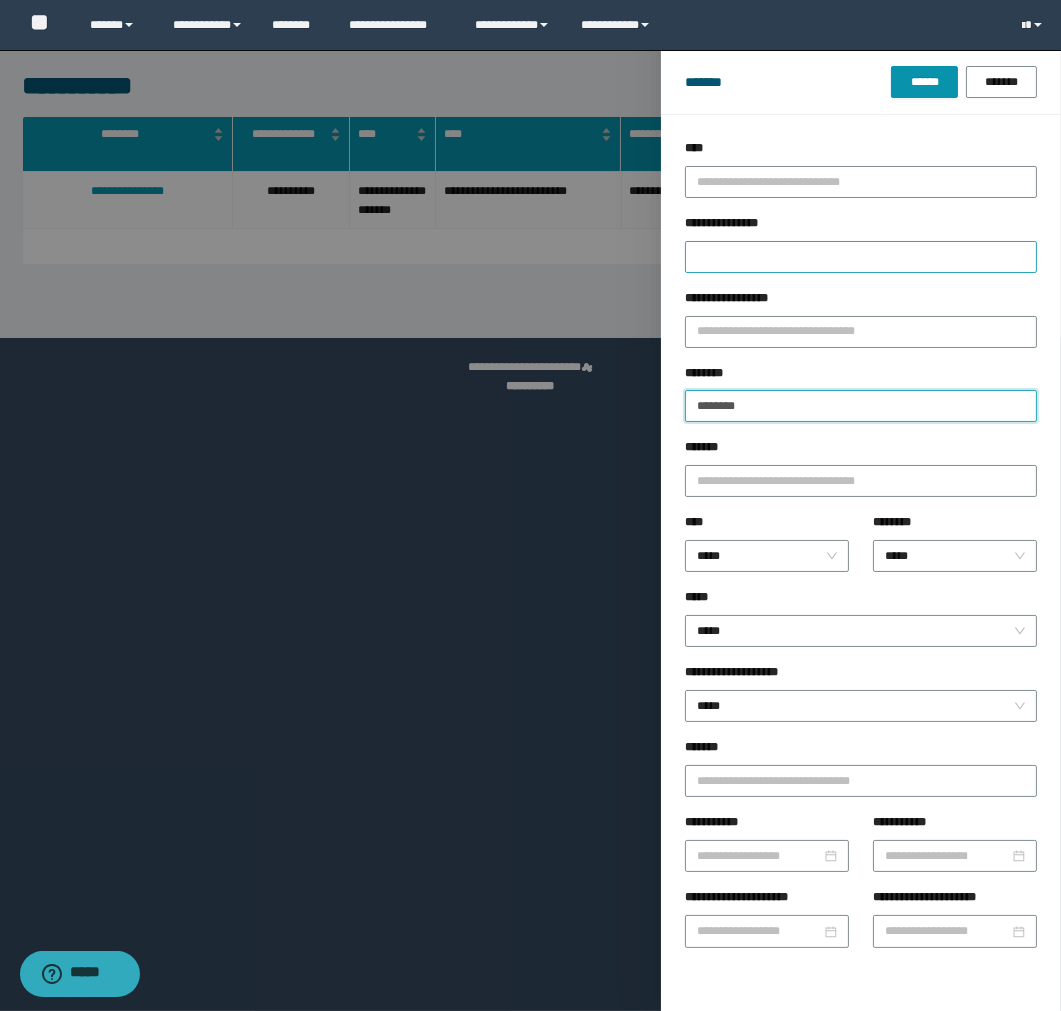 paste on "**" 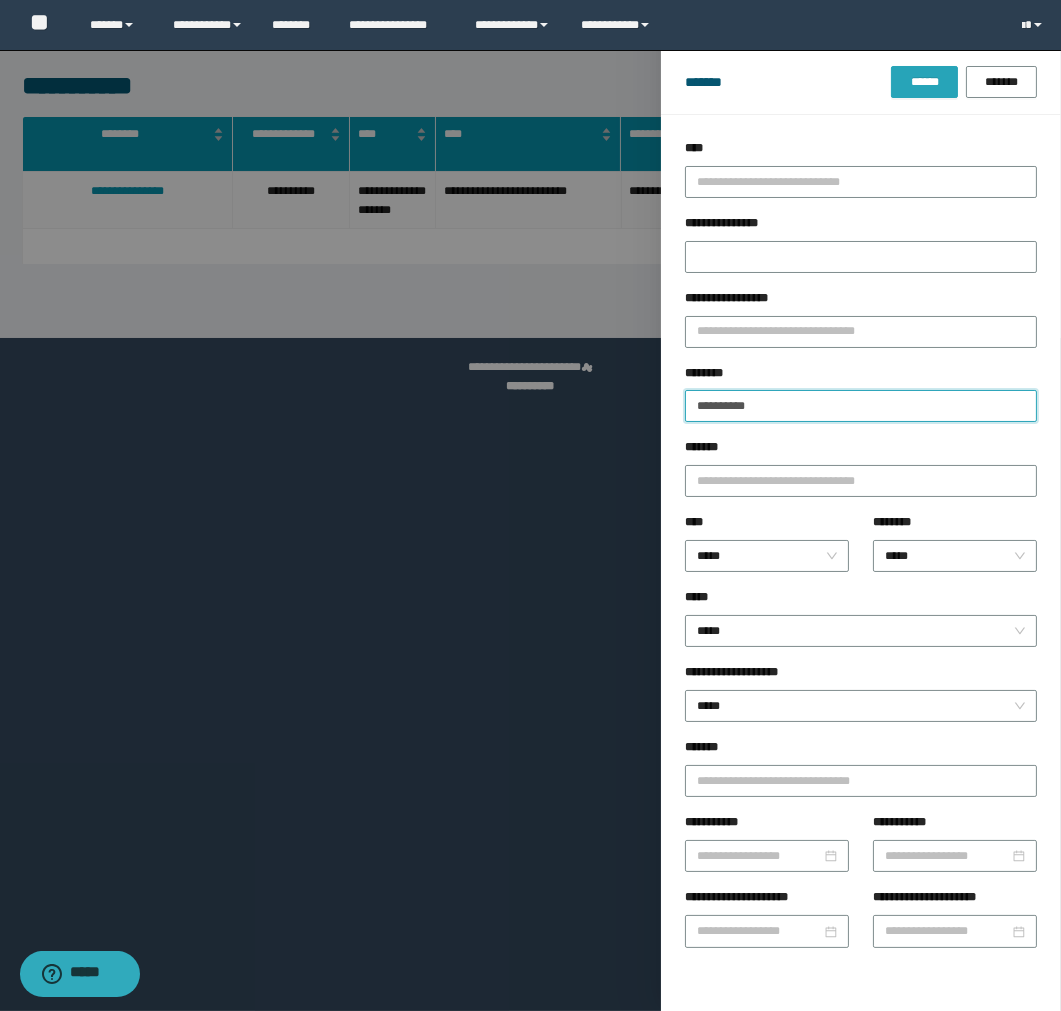 type on "**********" 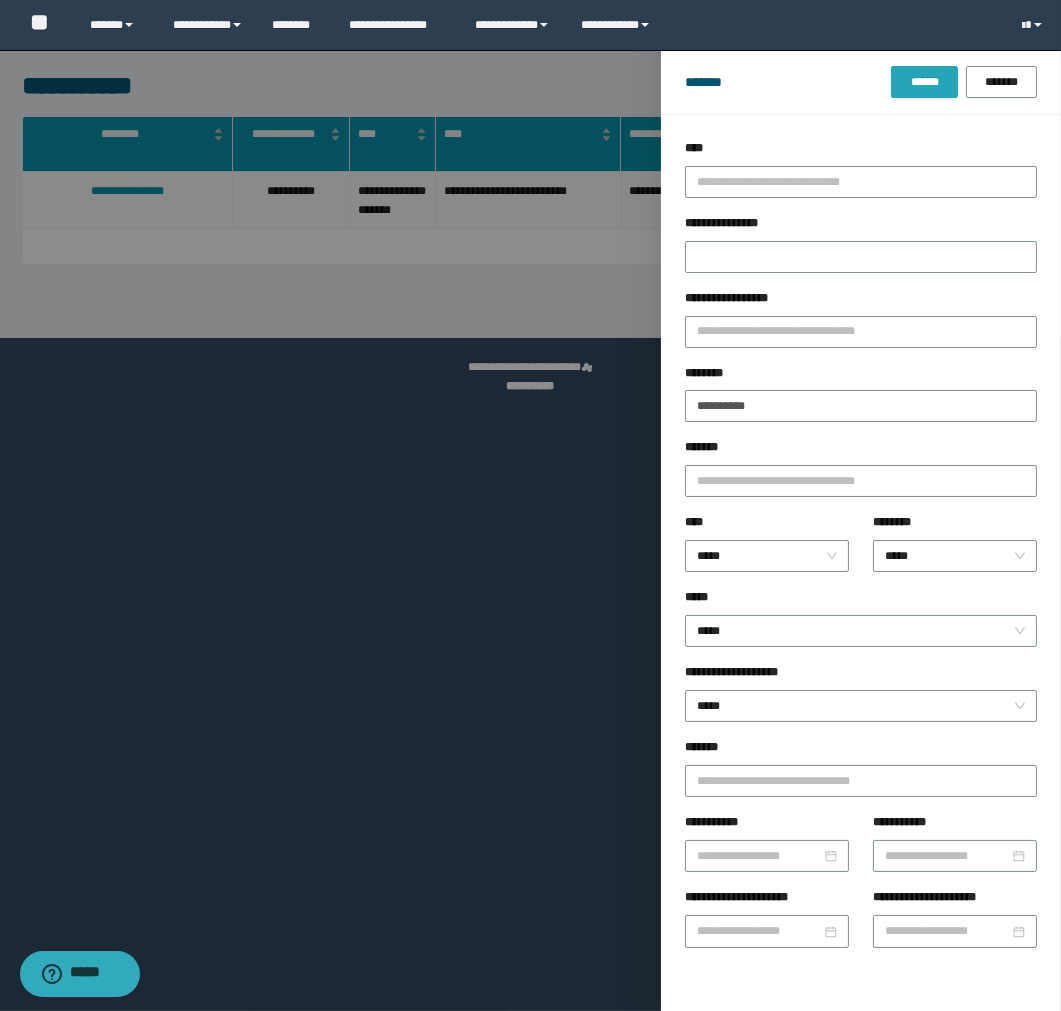 click on "******" at bounding box center (924, 82) 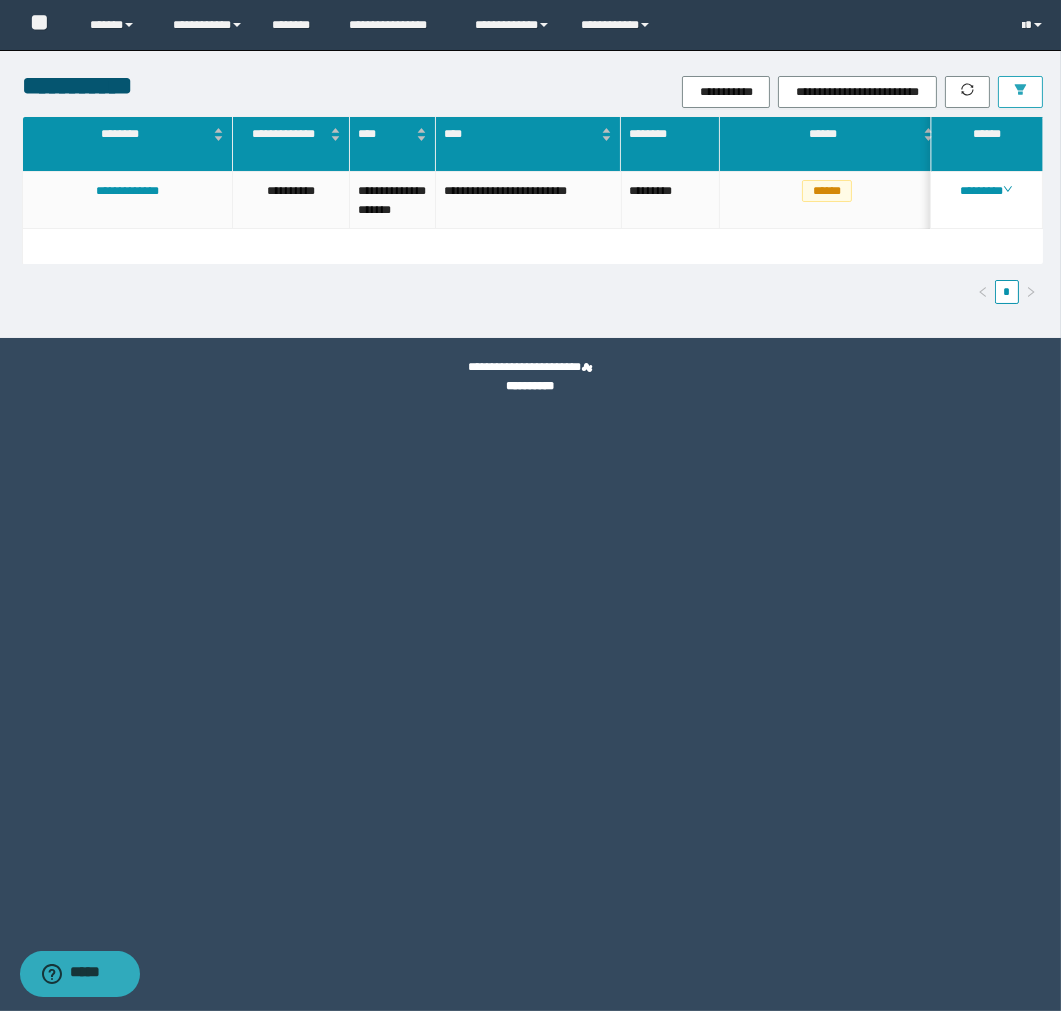 scroll, scrollTop: 0, scrollLeft: 181, axis: horizontal 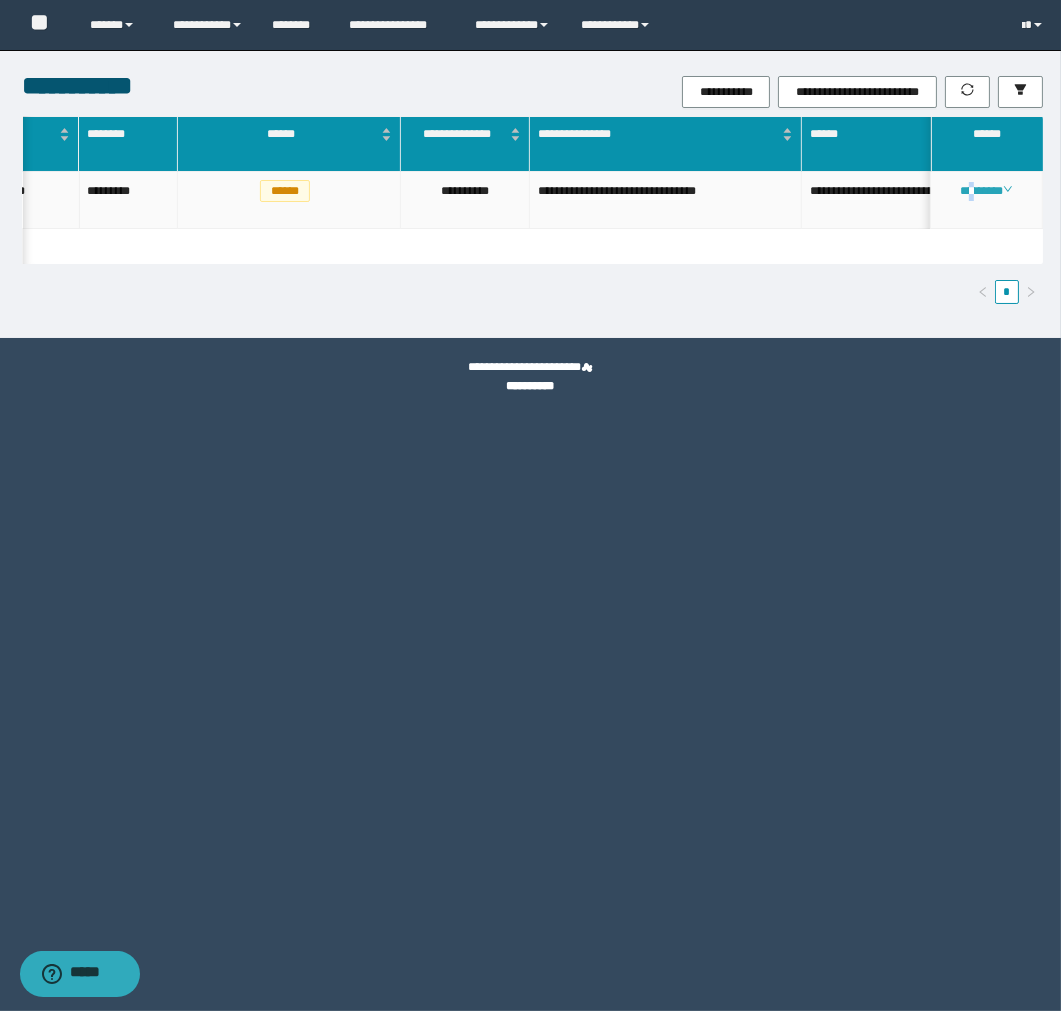 click on "********" at bounding box center (986, 191) 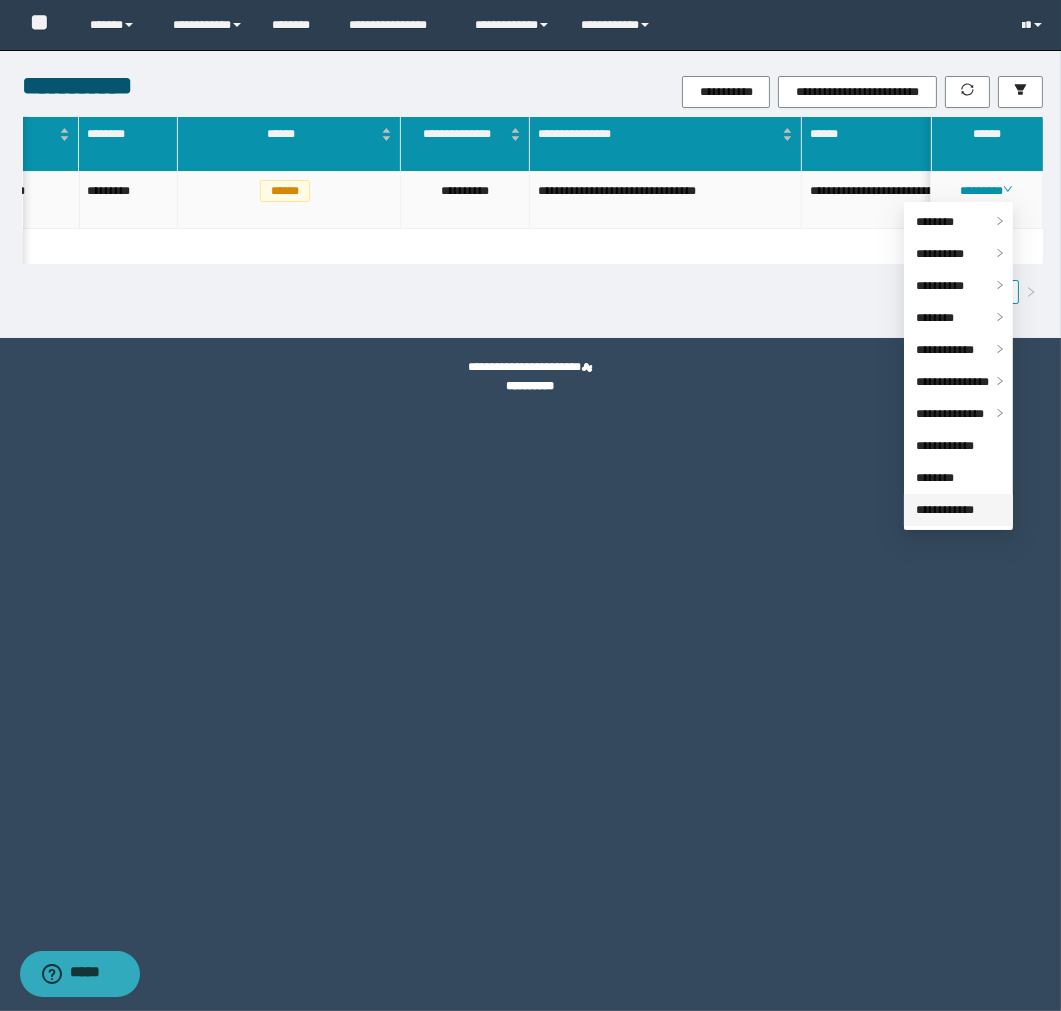 drag, startPoint x: 962, startPoint y: 514, endPoint x: 943, endPoint y: 497, distance: 25.495098 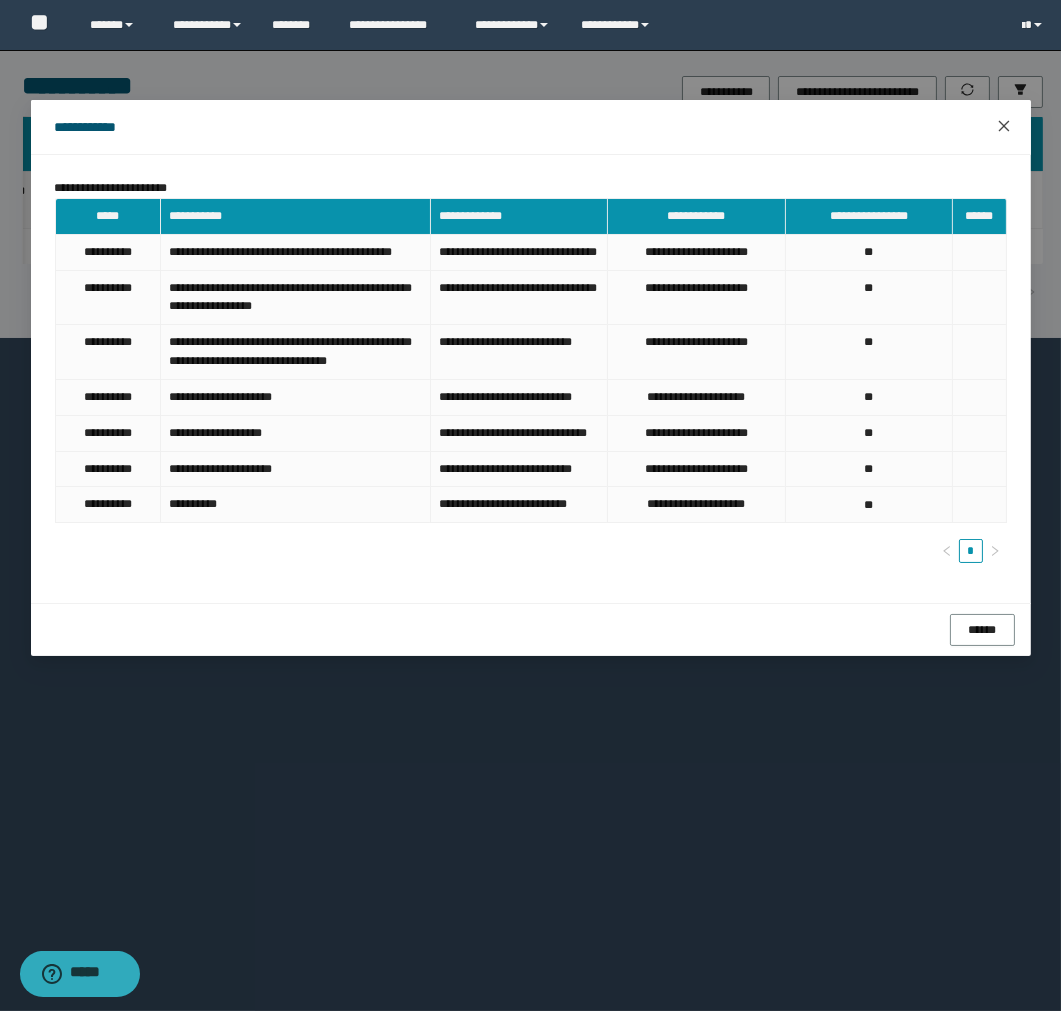 click 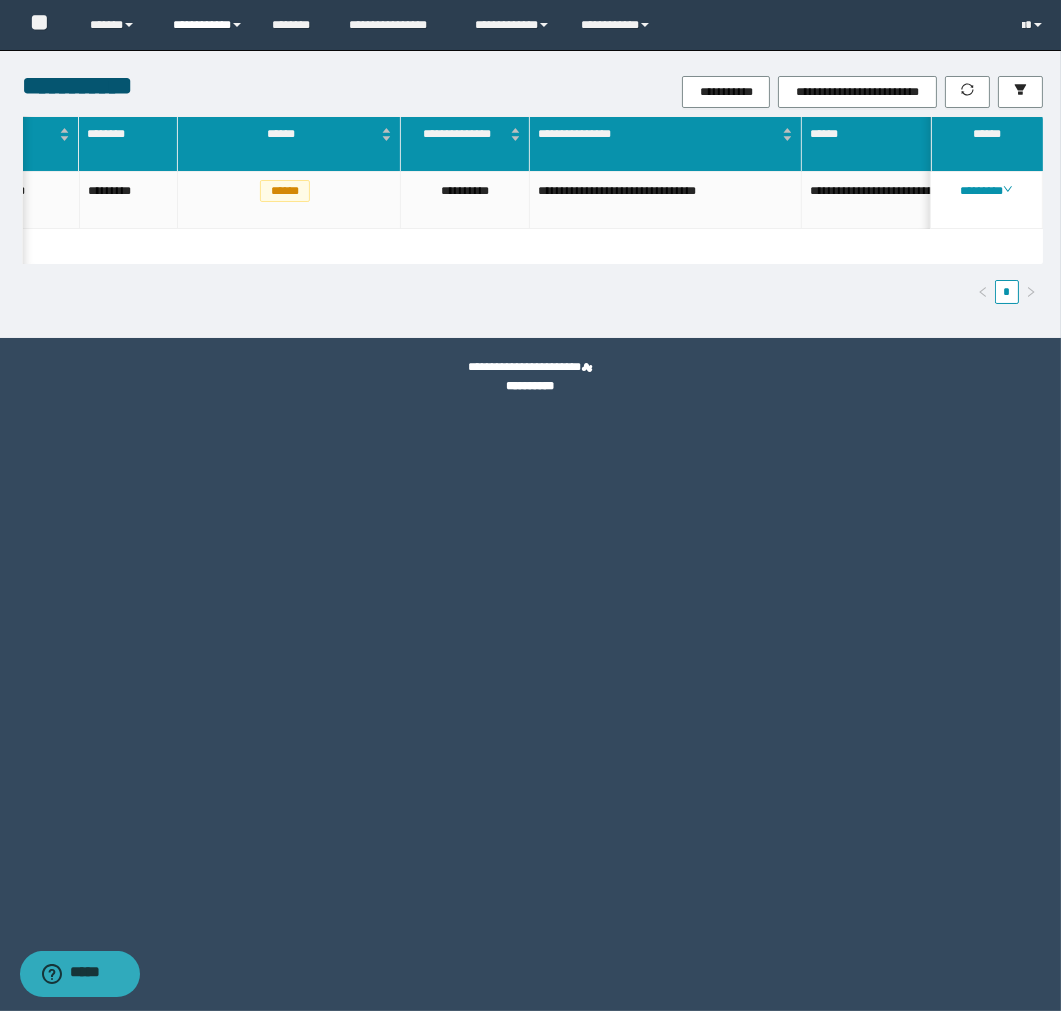 click on "**********" at bounding box center [207, 25] 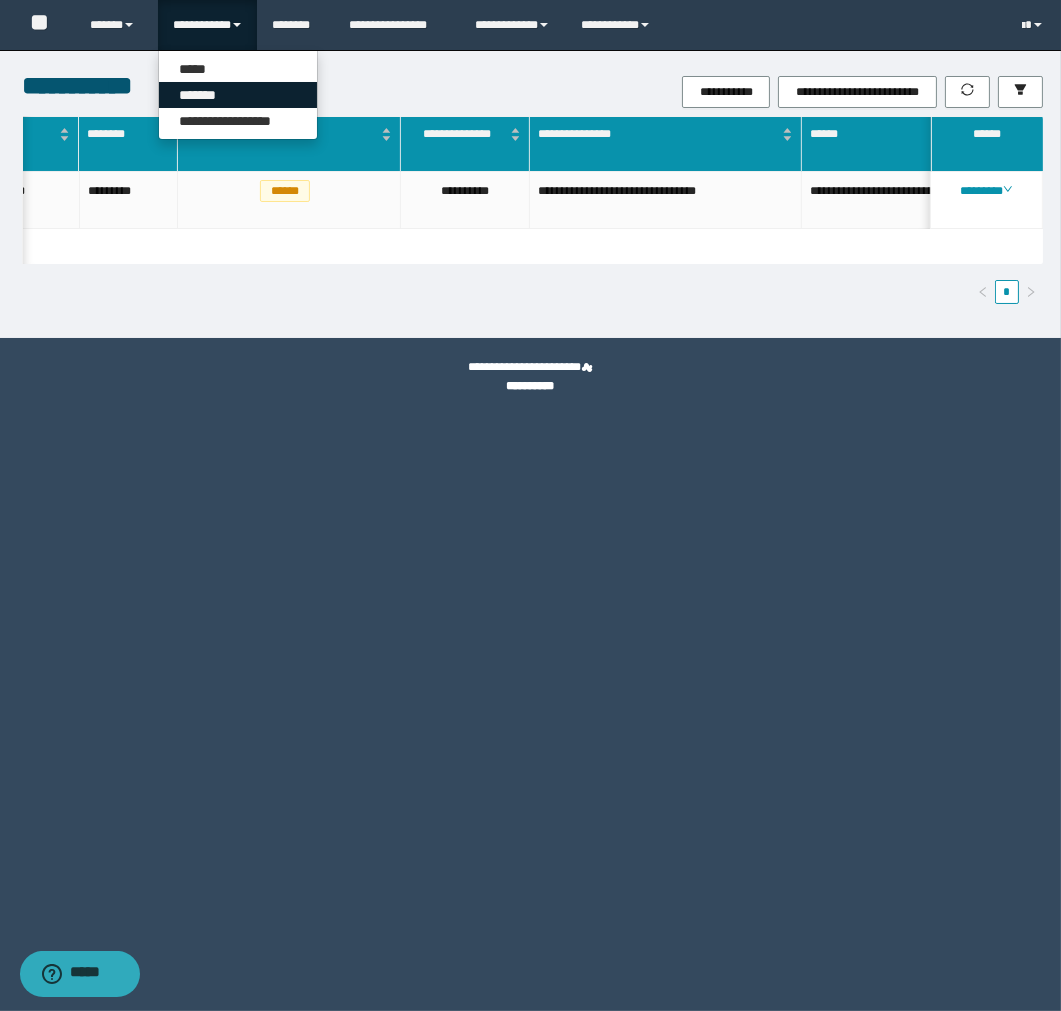 click on "*******" at bounding box center [238, 95] 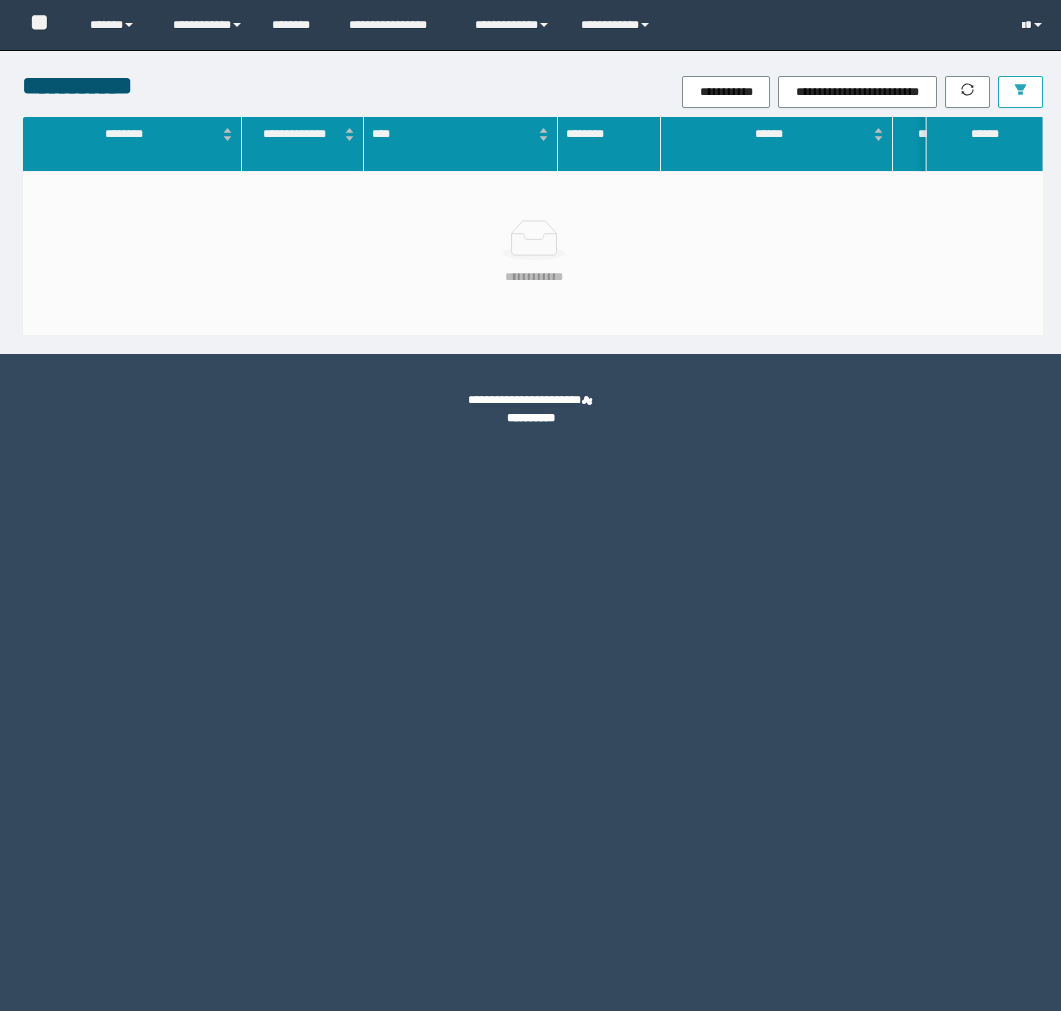 scroll, scrollTop: 0, scrollLeft: 0, axis: both 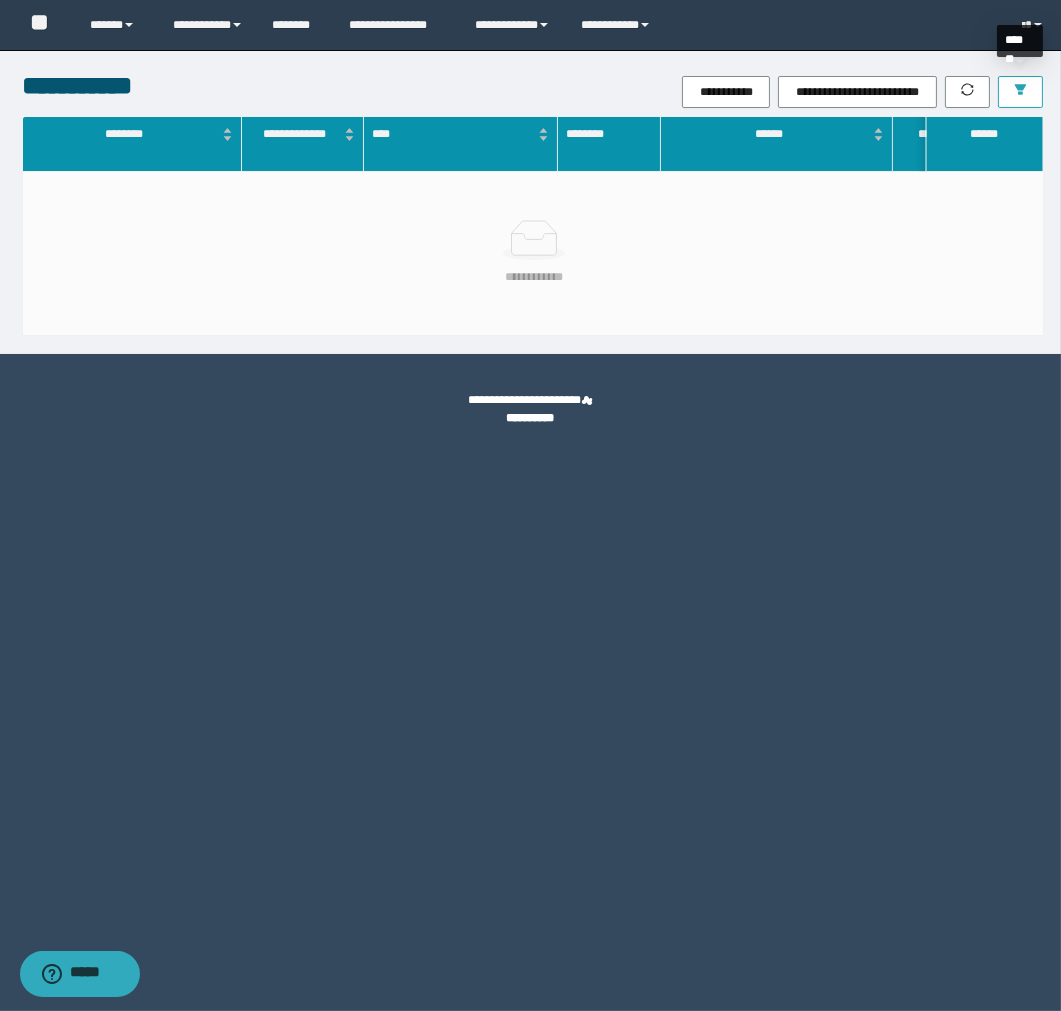 click at bounding box center [1020, 92] 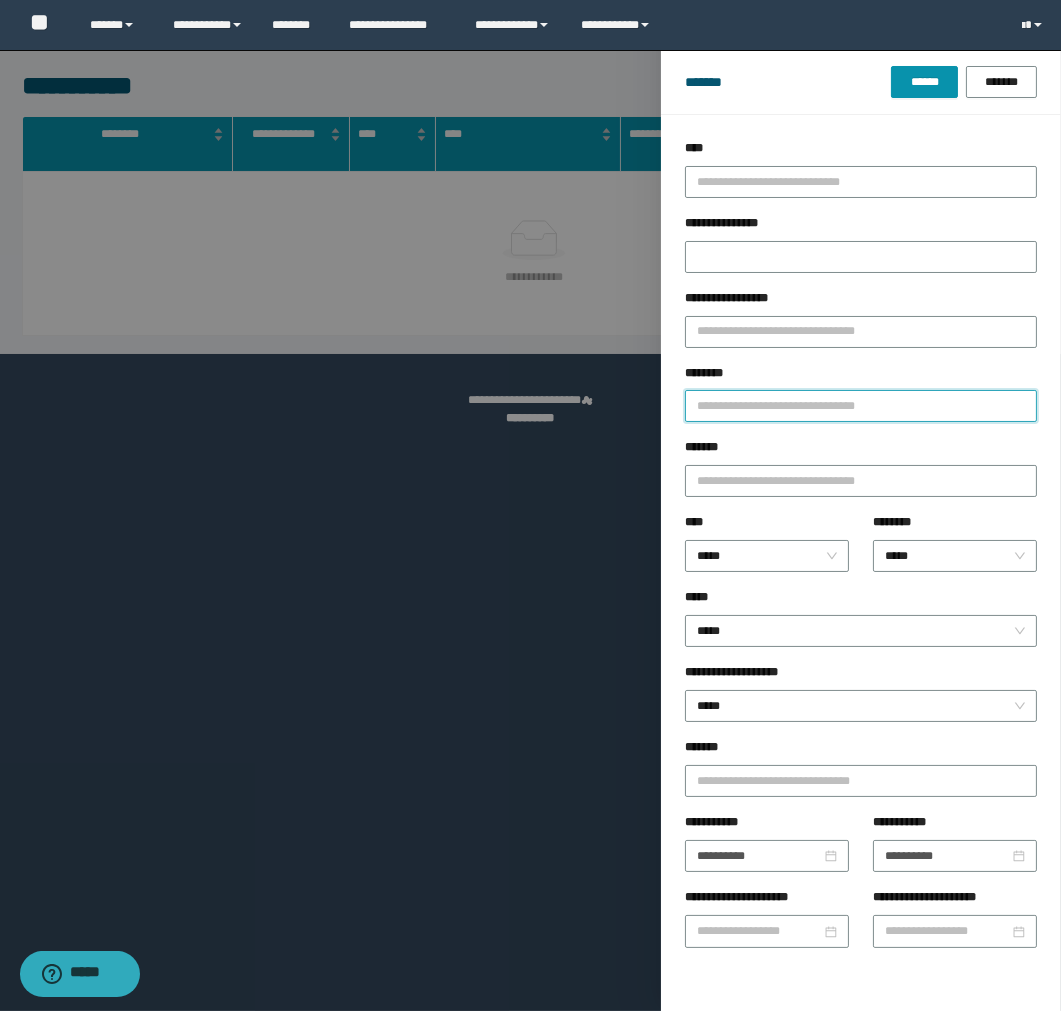 click on "********" at bounding box center (861, 406) 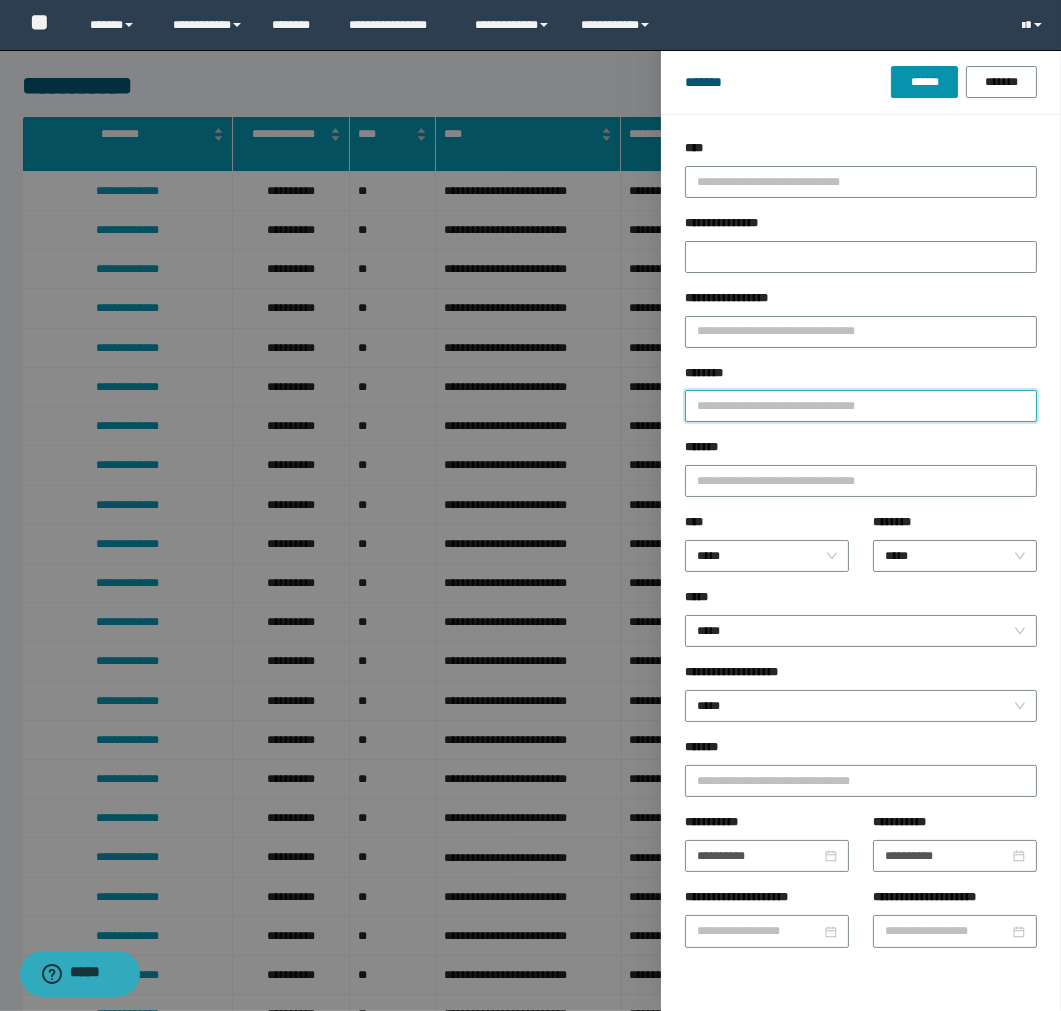 paste on "********" 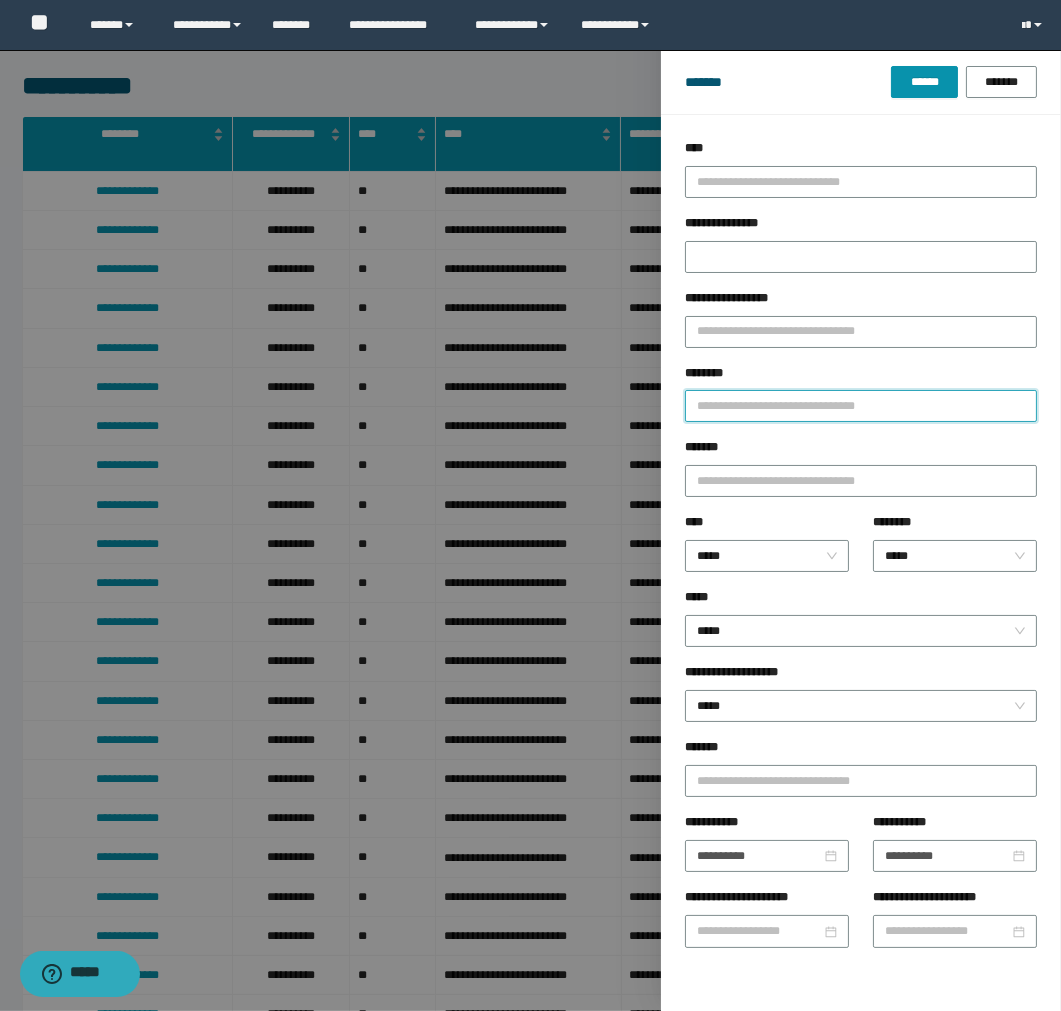 type 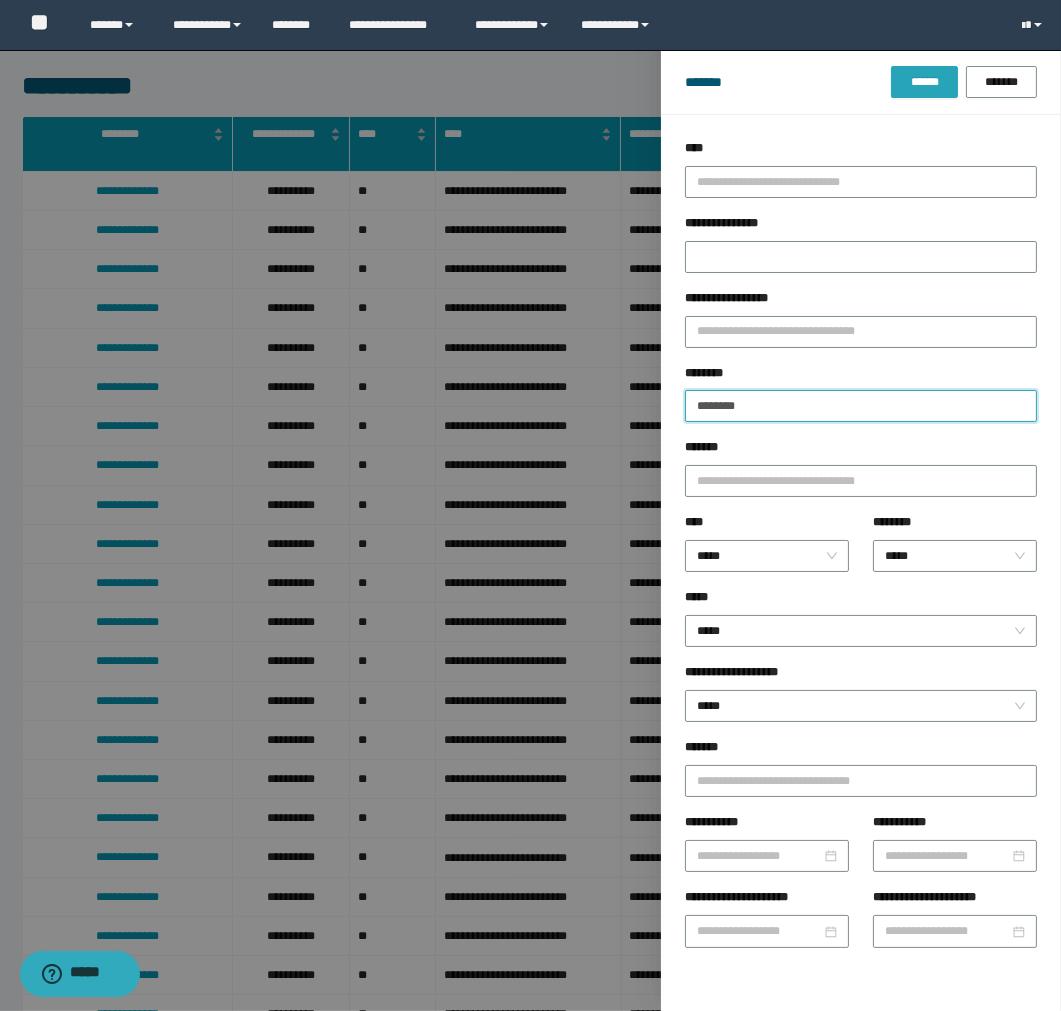 type on "********" 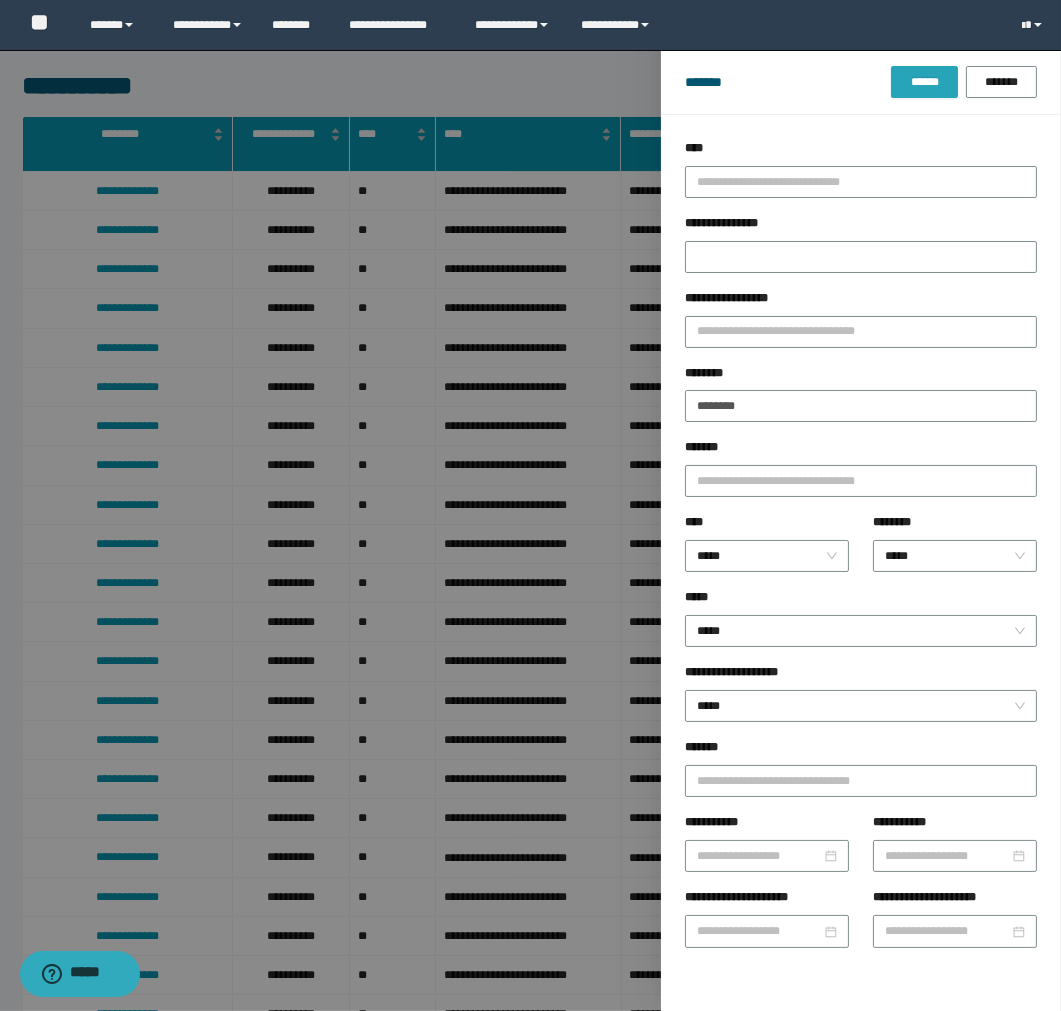 click on "******" at bounding box center [924, 82] 